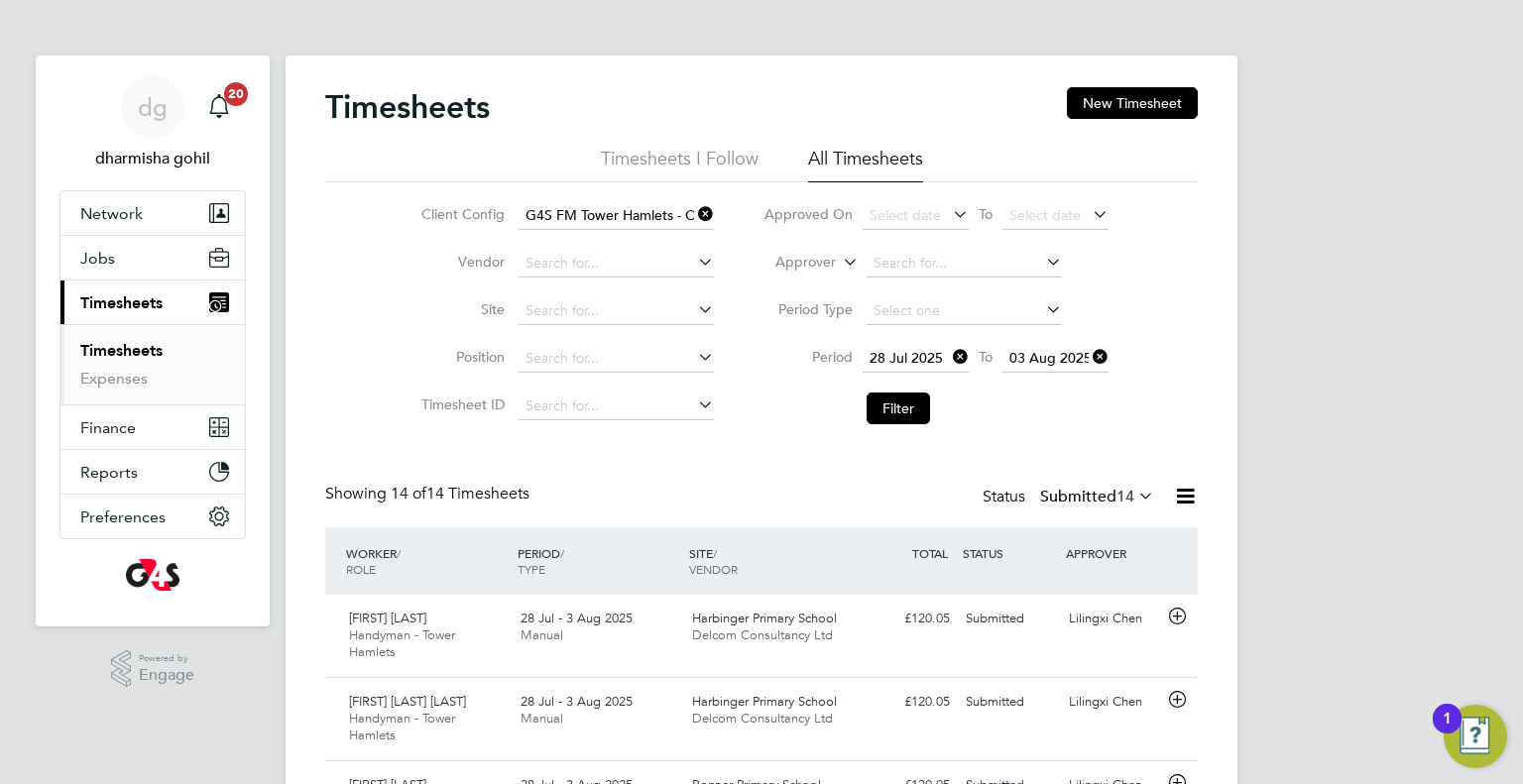 scroll, scrollTop: 0, scrollLeft: 0, axis: both 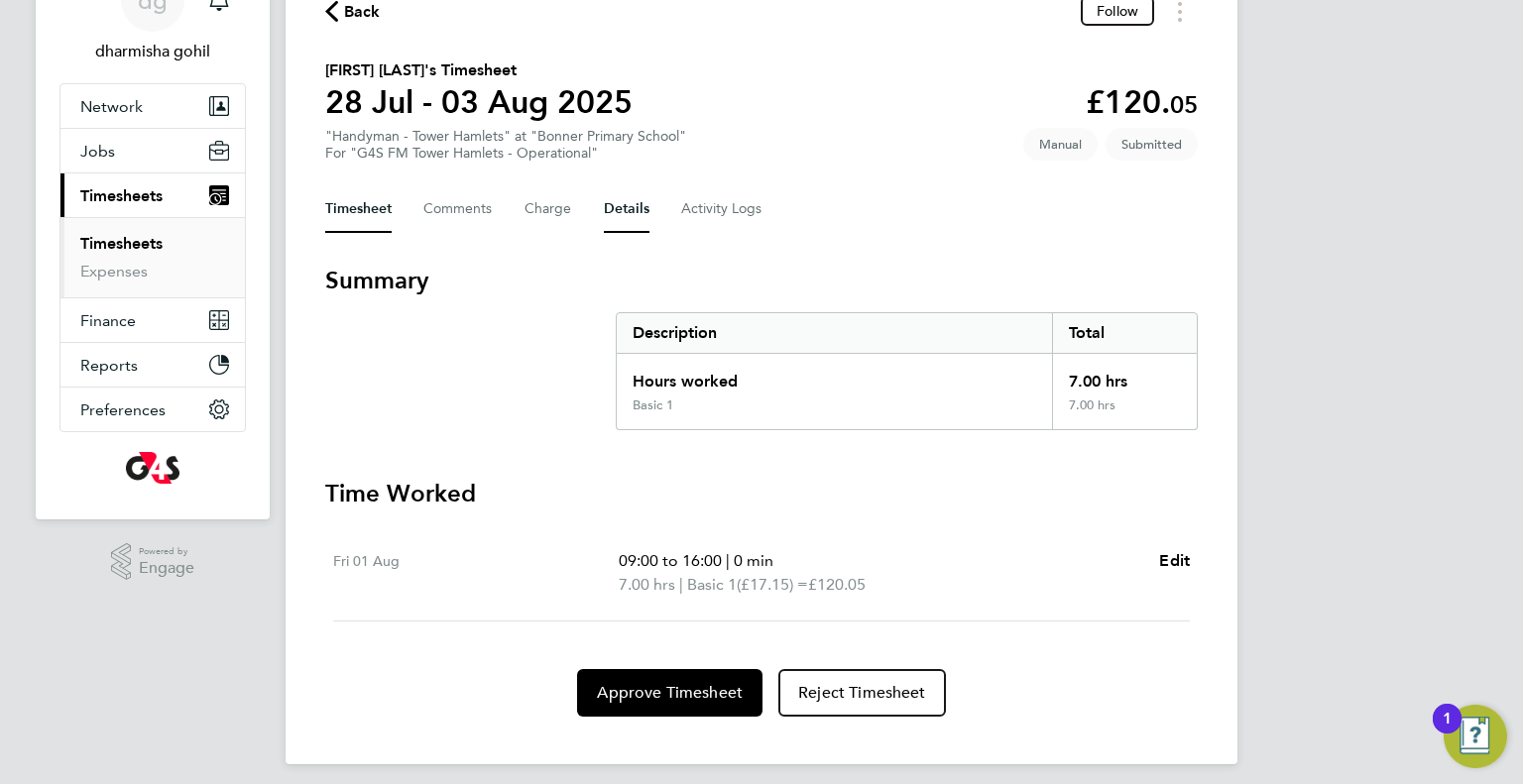 click on "Details" at bounding box center (627, 209) 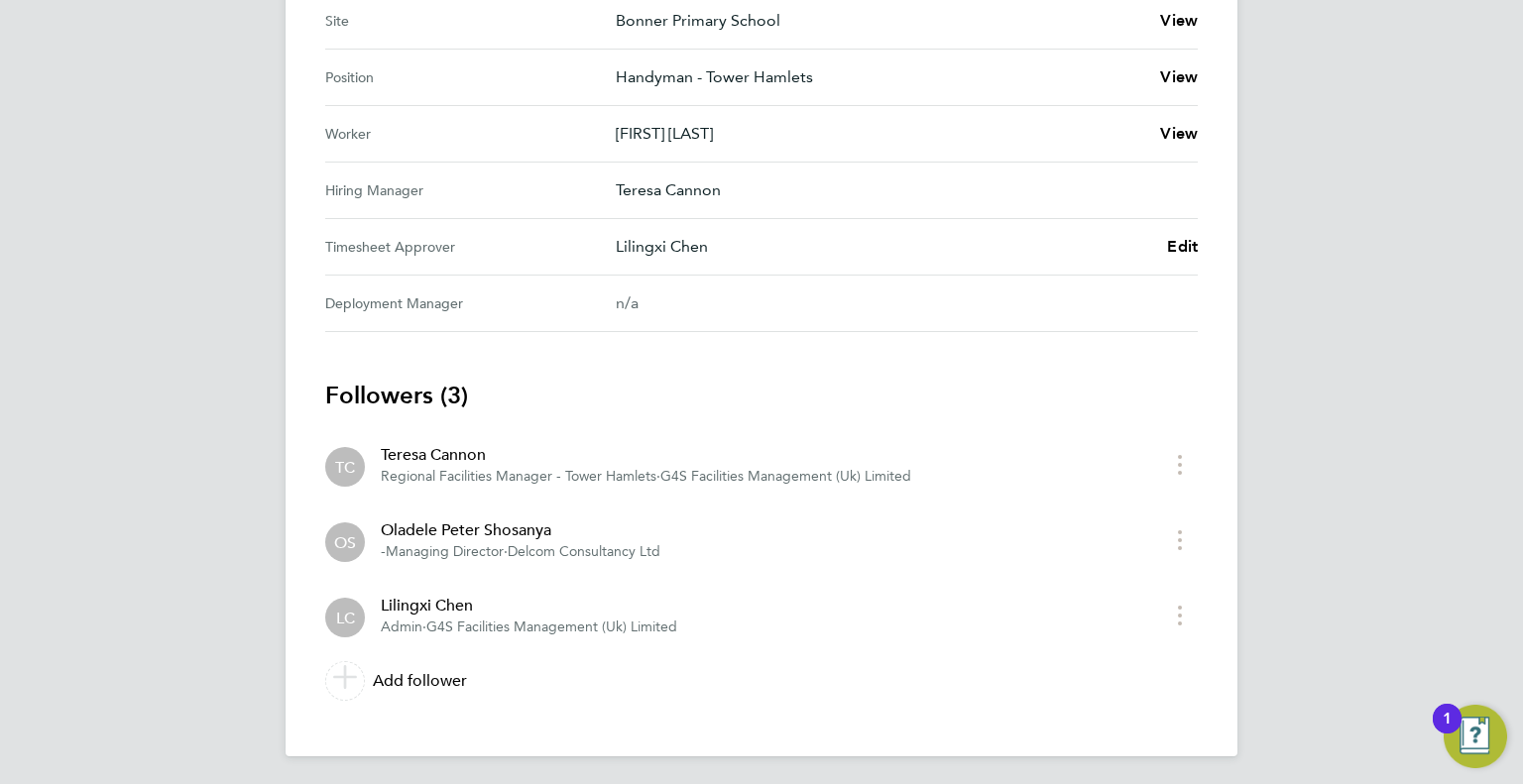 scroll, scrollTop: 0, scrollLeft: 0, axis: both 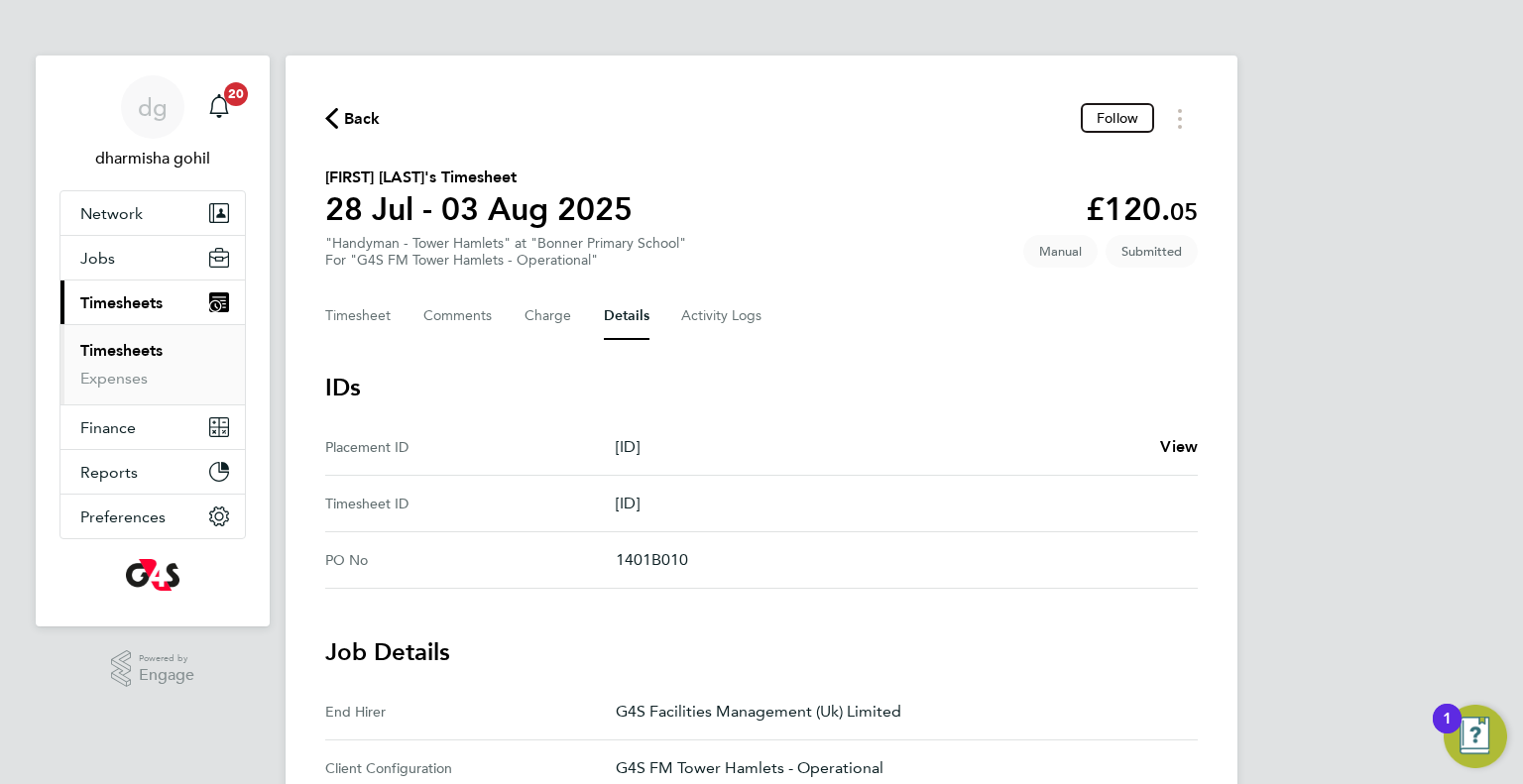 click on "Back" 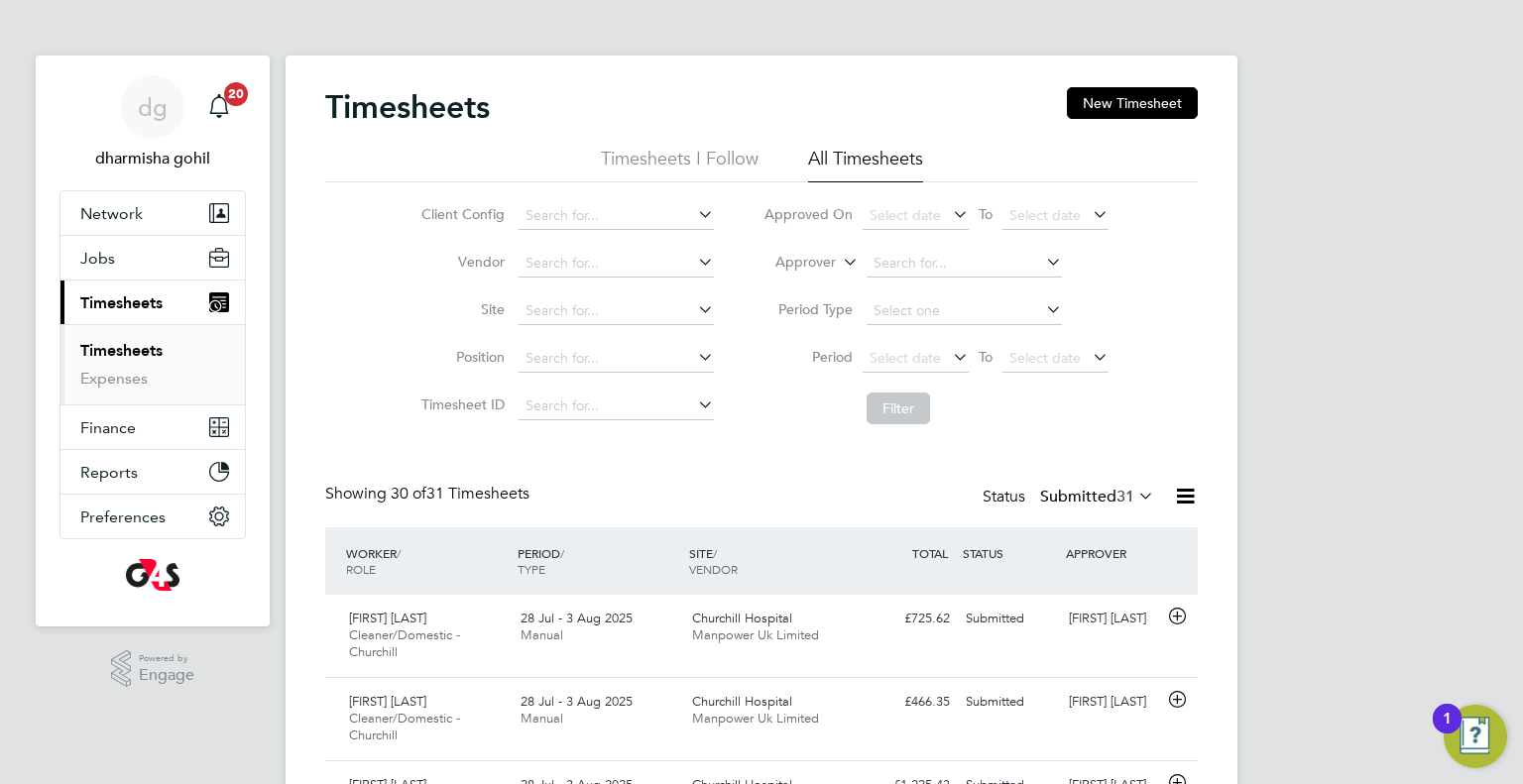 scroll, scrollTop: 10, scrollLeft: 10, axis: both 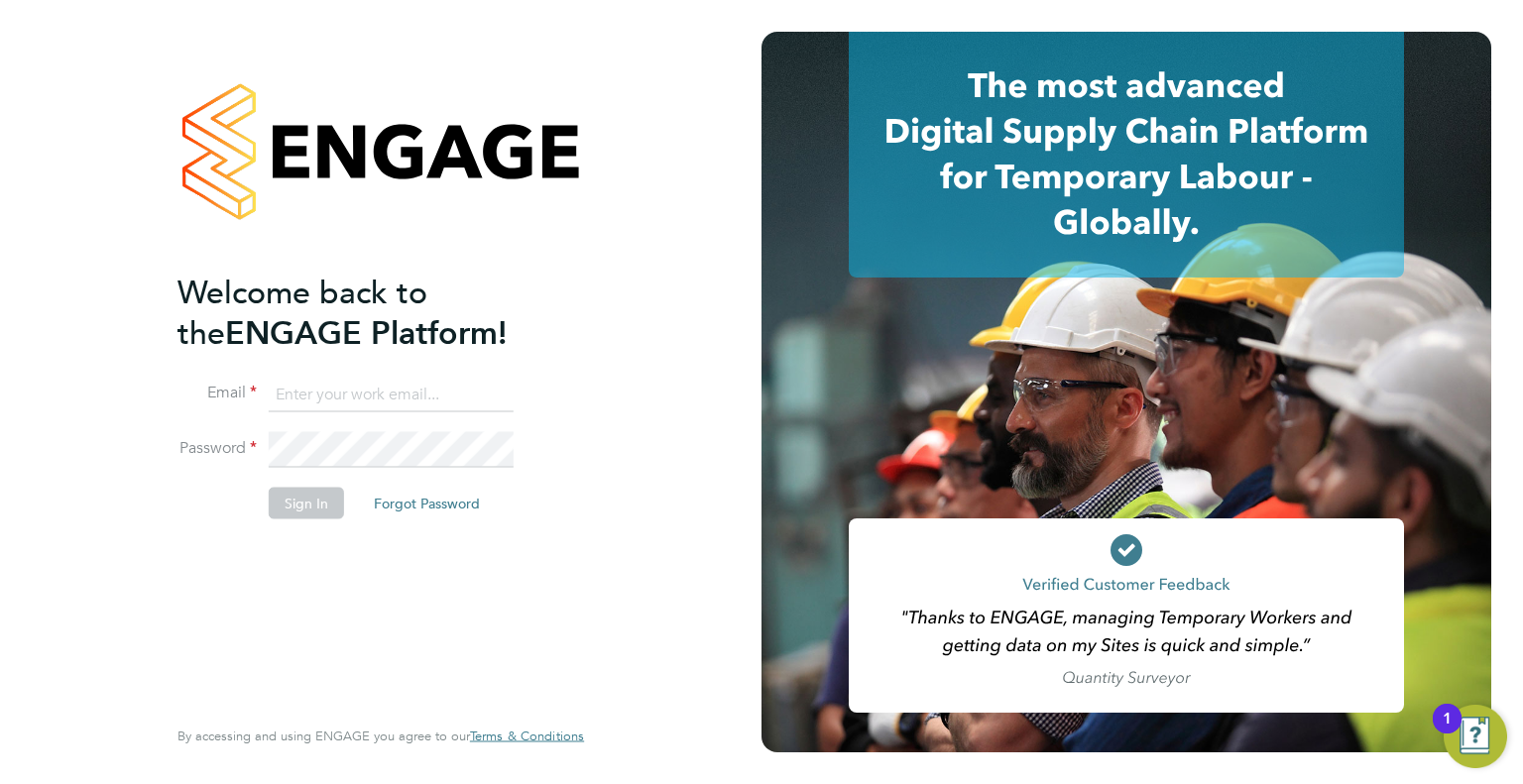 type on "Dharmisha.gohil@uk.g4s.com" 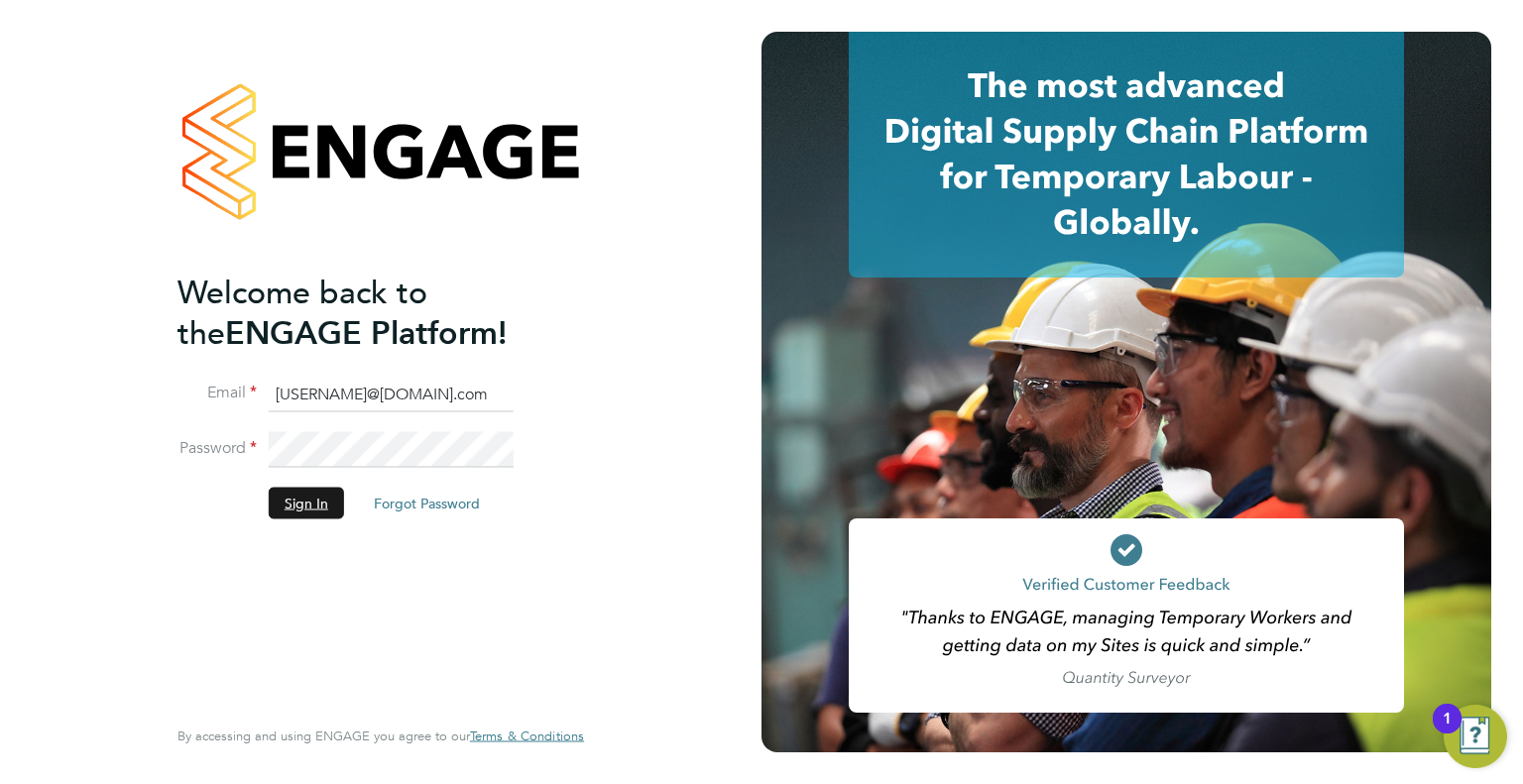 click on "Sign In" 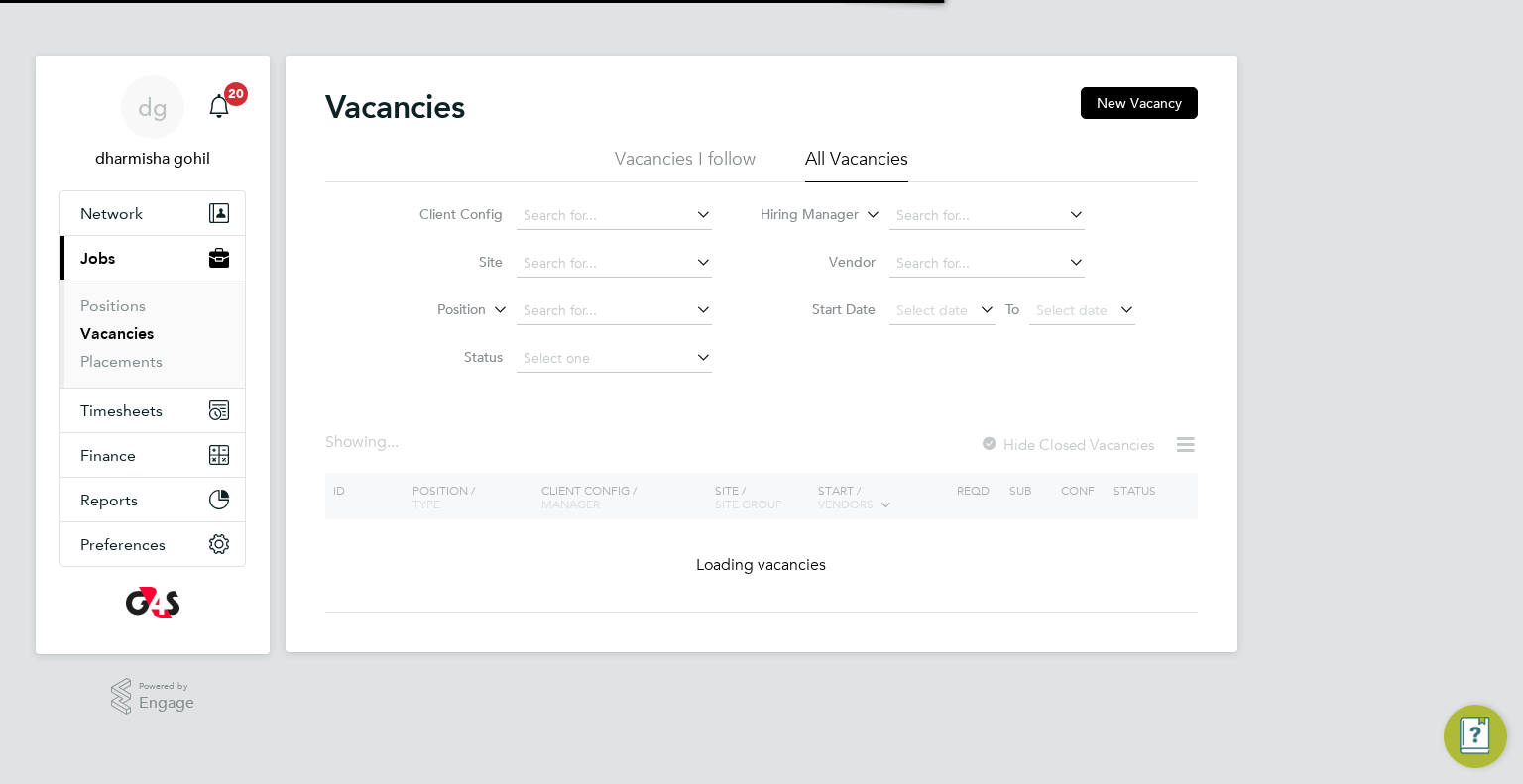 scroll, scrollTop: 0, scrollLeft: 0, axis: both 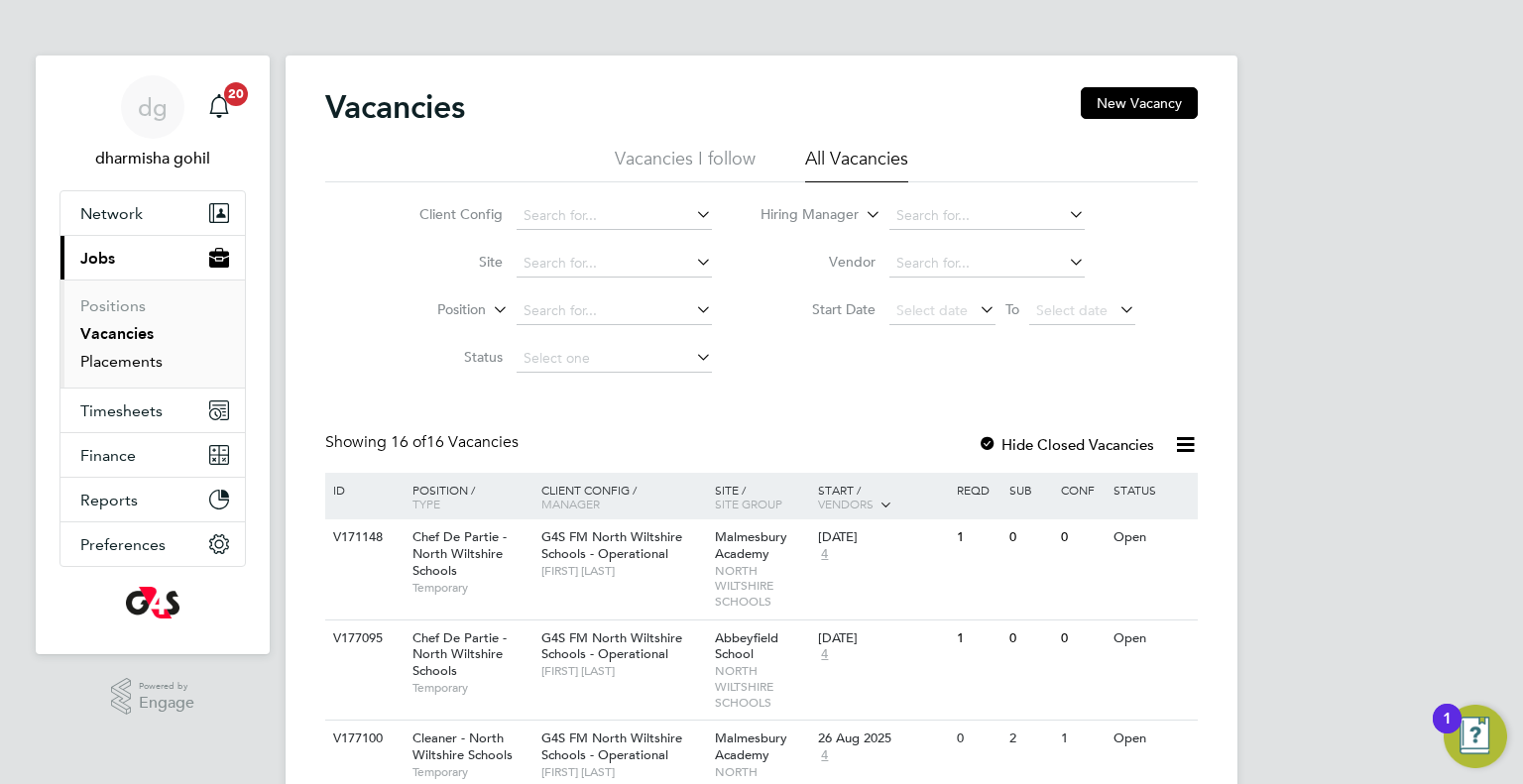 click on "Placements" at bounding box center [121, 361] 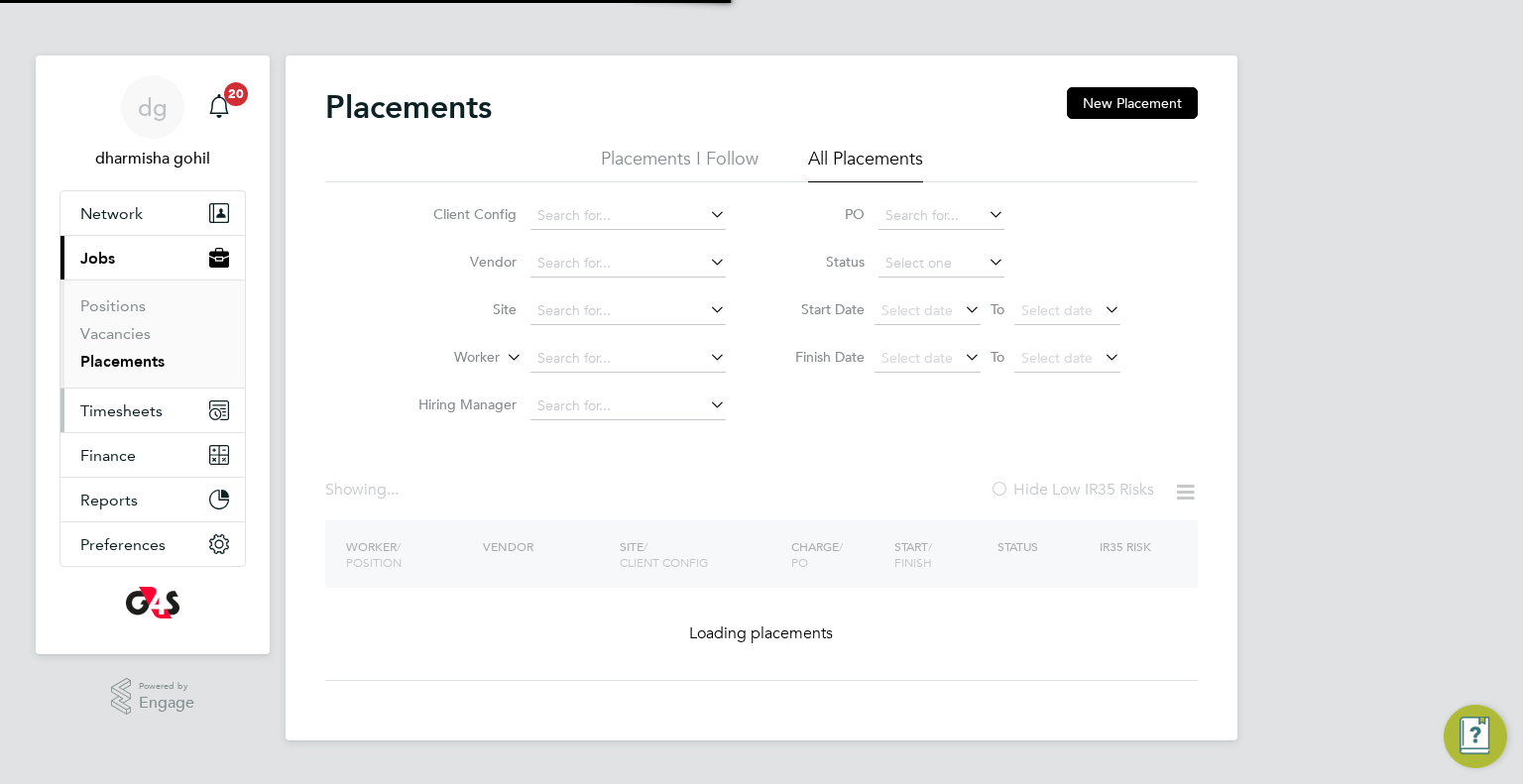 click on "Timesheets" at bounding box center (121, 410) 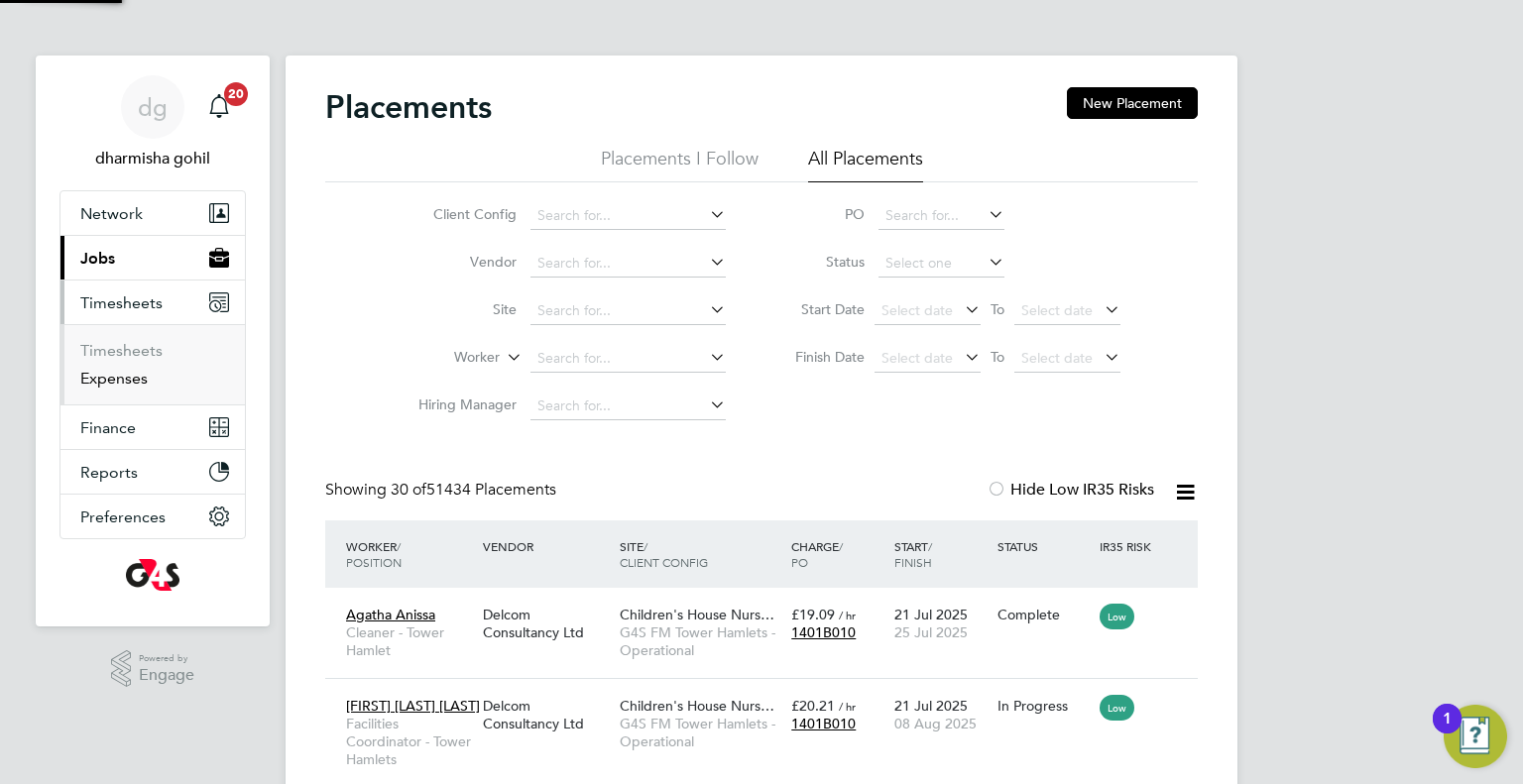 scroll, scrollTop: 10, scrollLeft: 9, axis: both 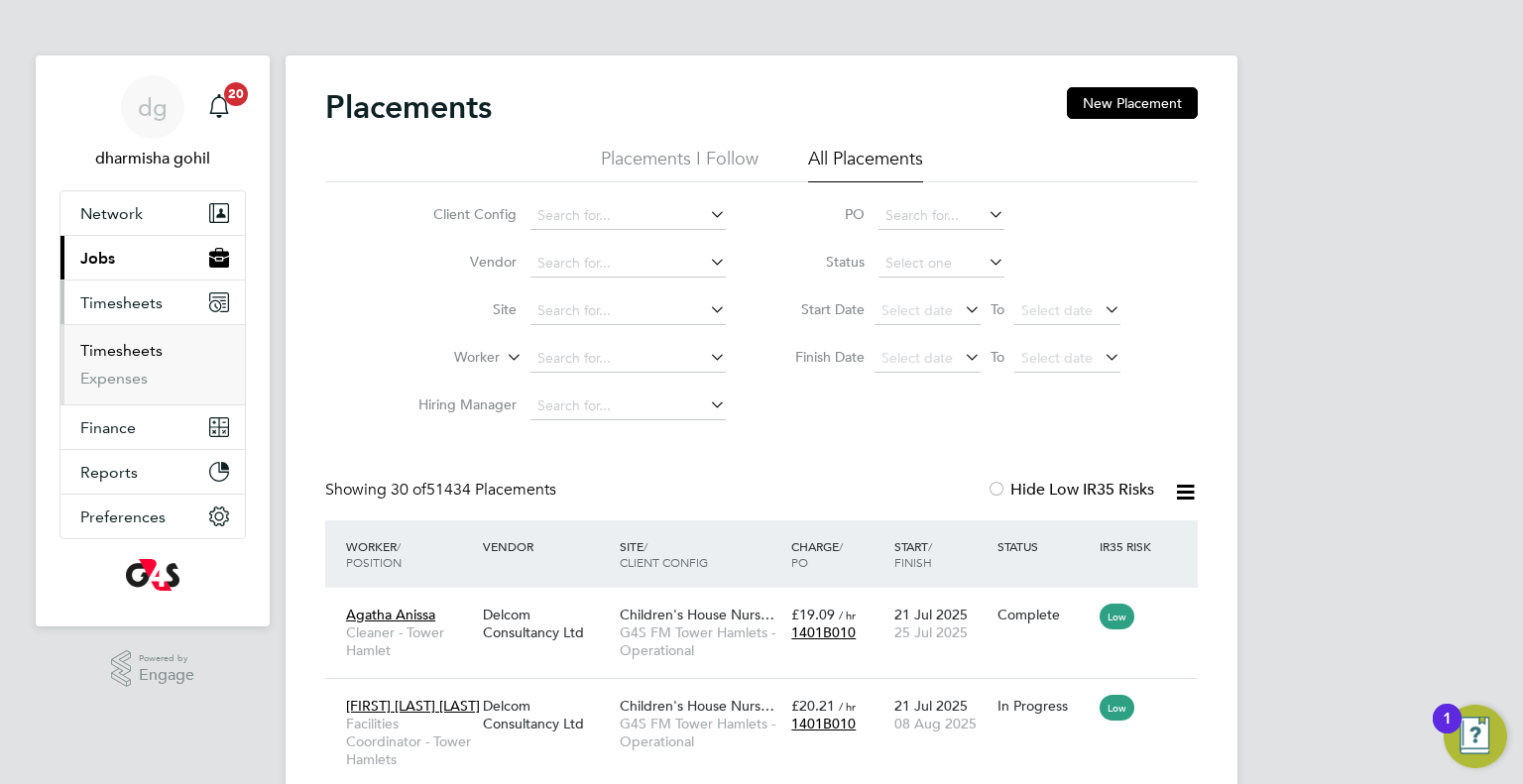 click on "Timesheets" at bounding box center (121, 350) 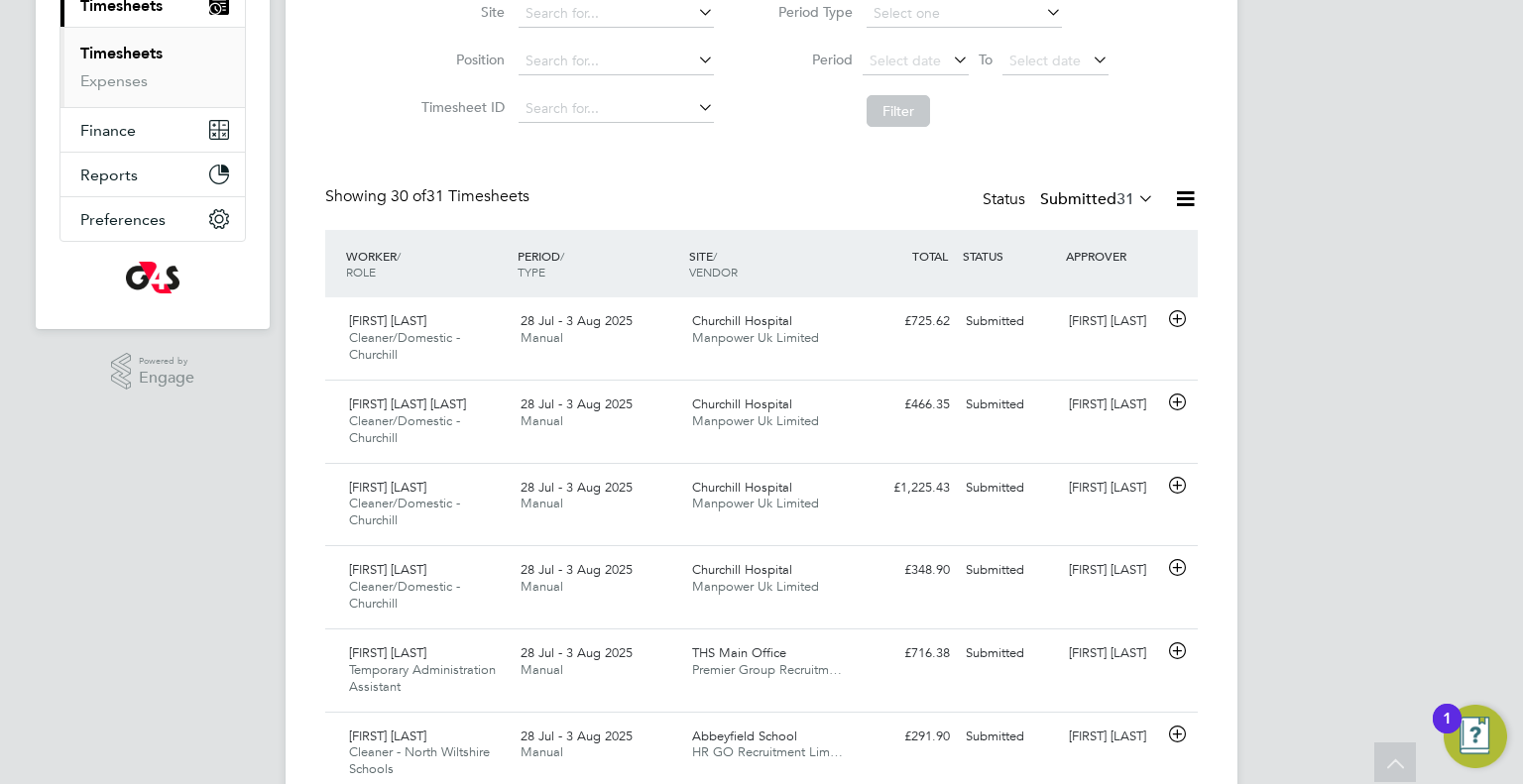 click on "Timesheets" at bounding box center [121, 53] 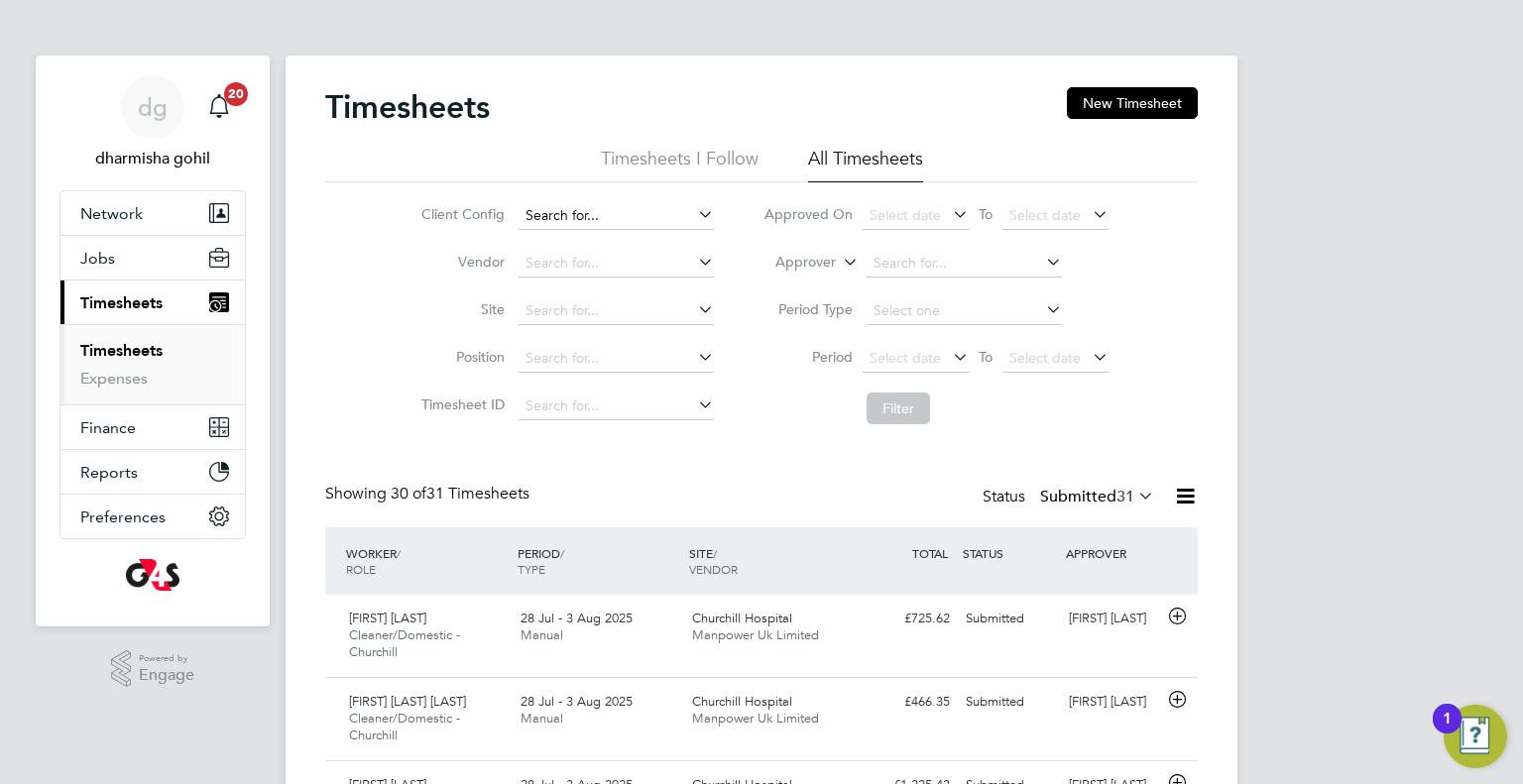 click on "Client Config" 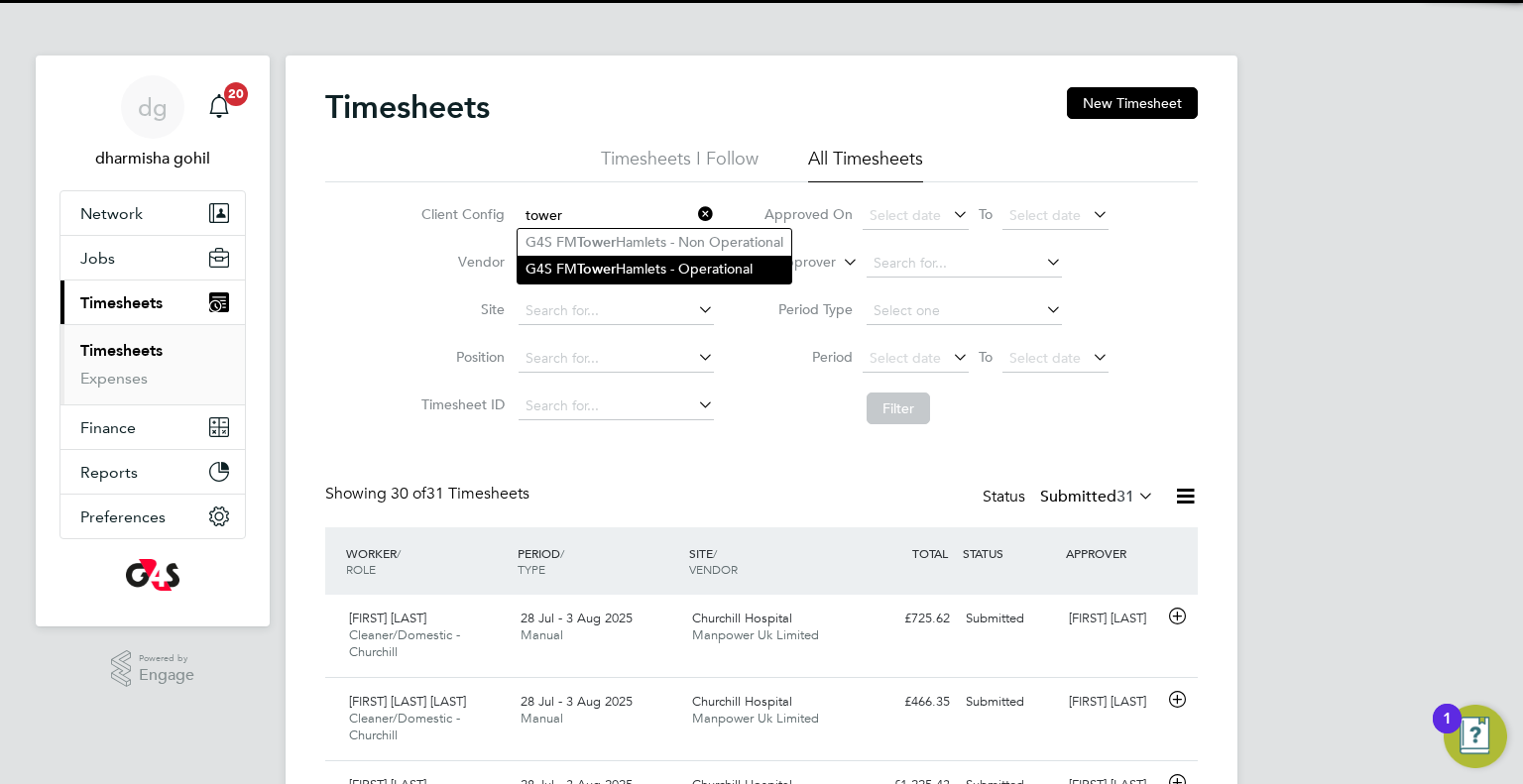 click on "G4S FM  Tower  Hamlets - Operational" 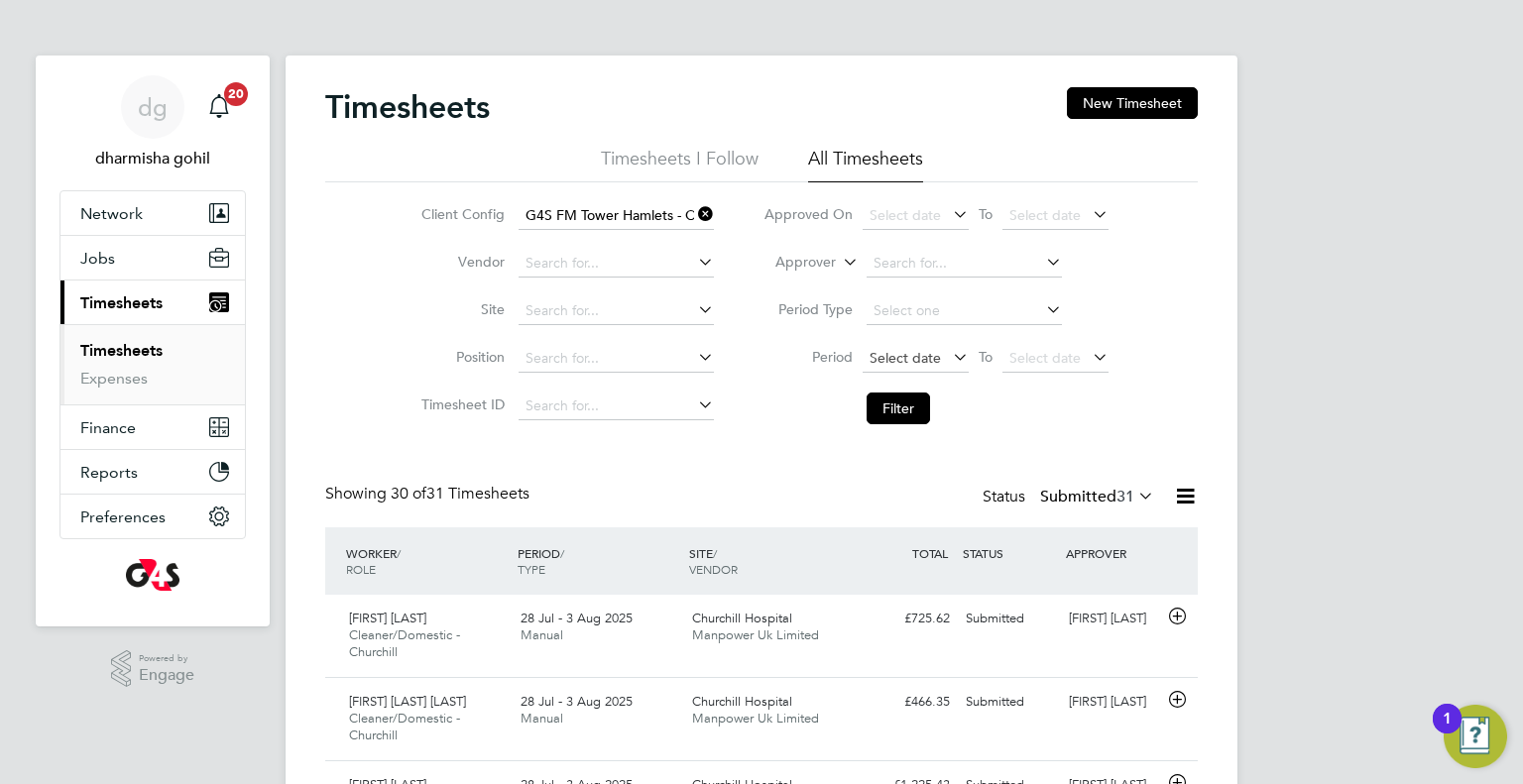 click on "Select date" 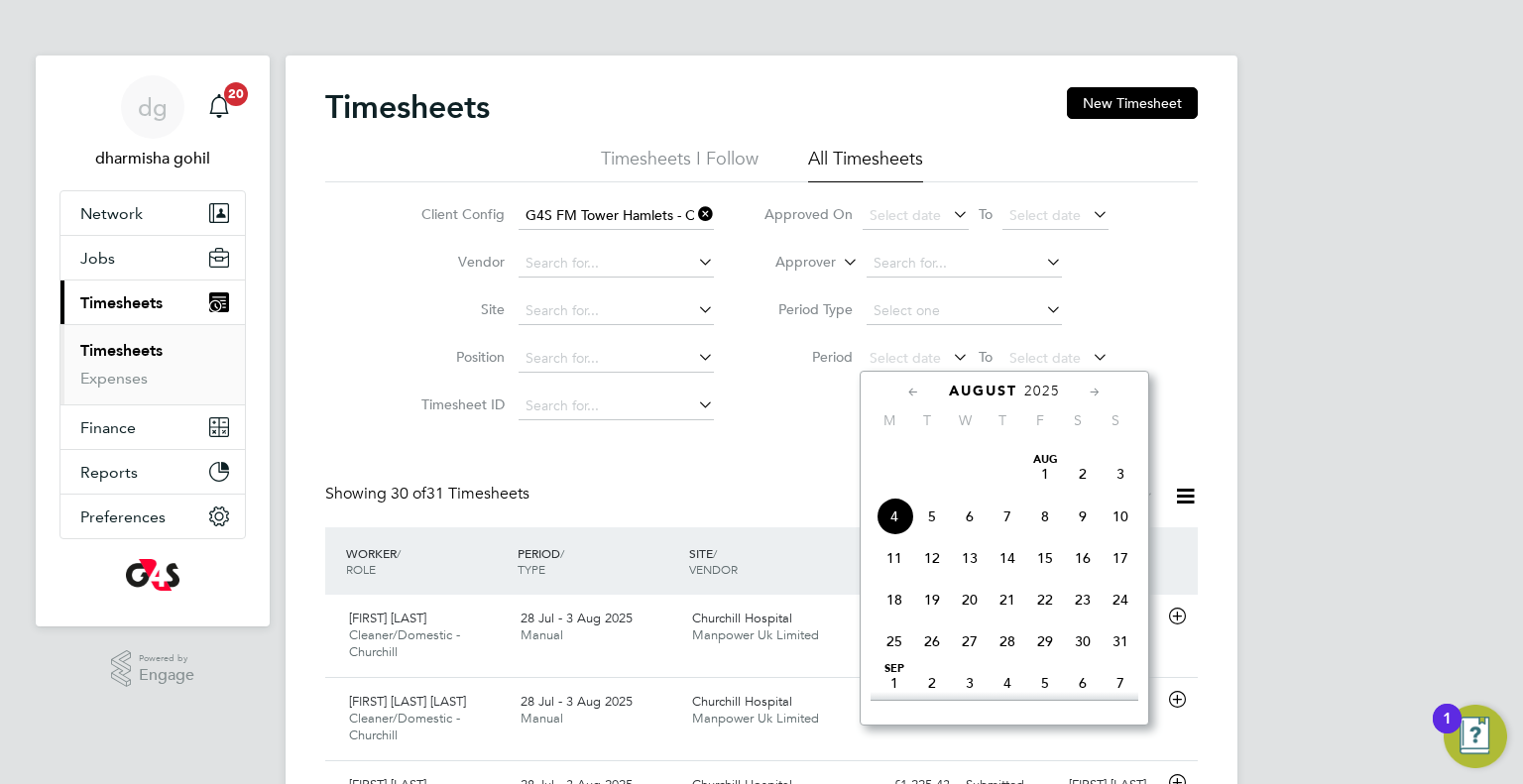 click on "4" 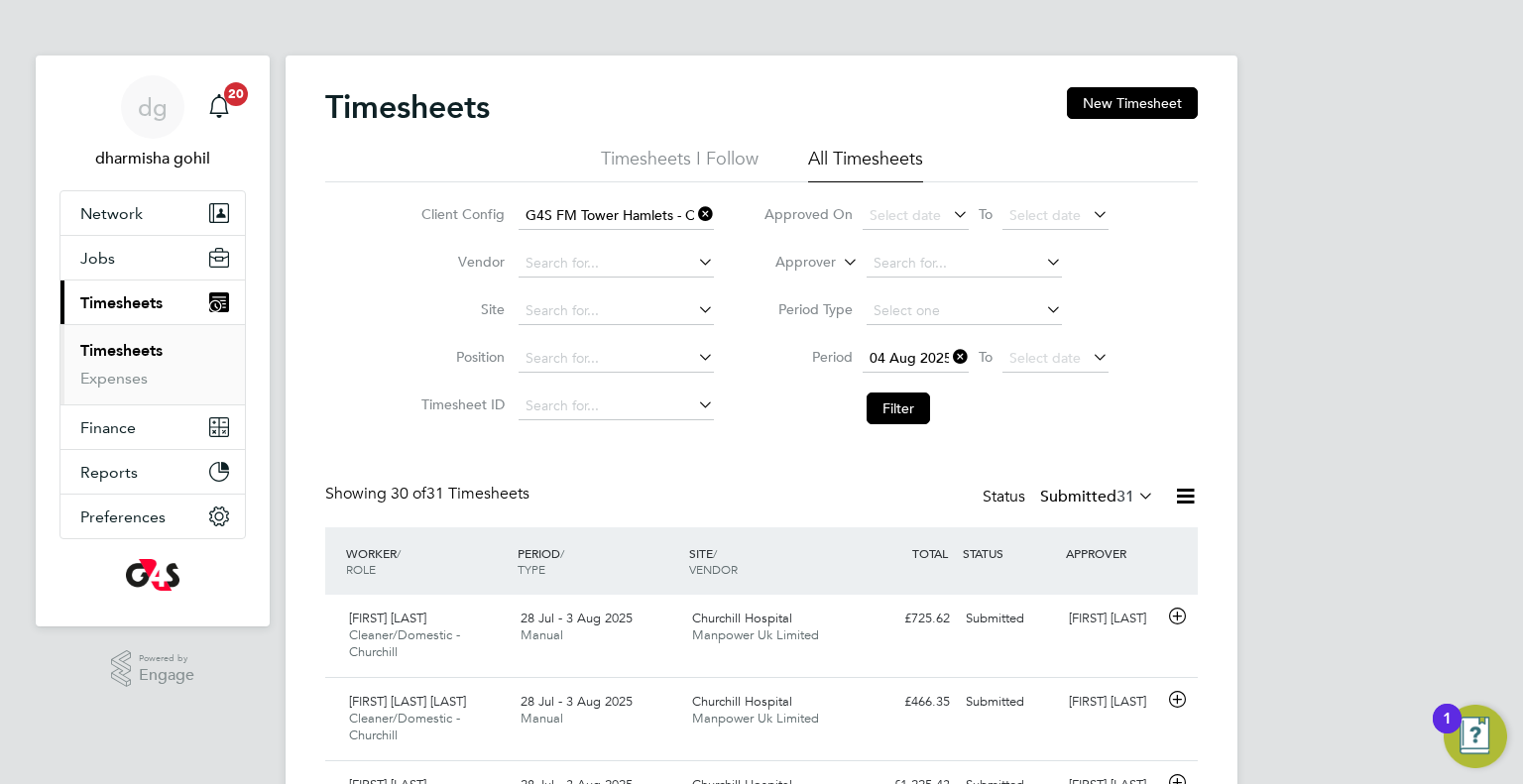 click on "Period Type" 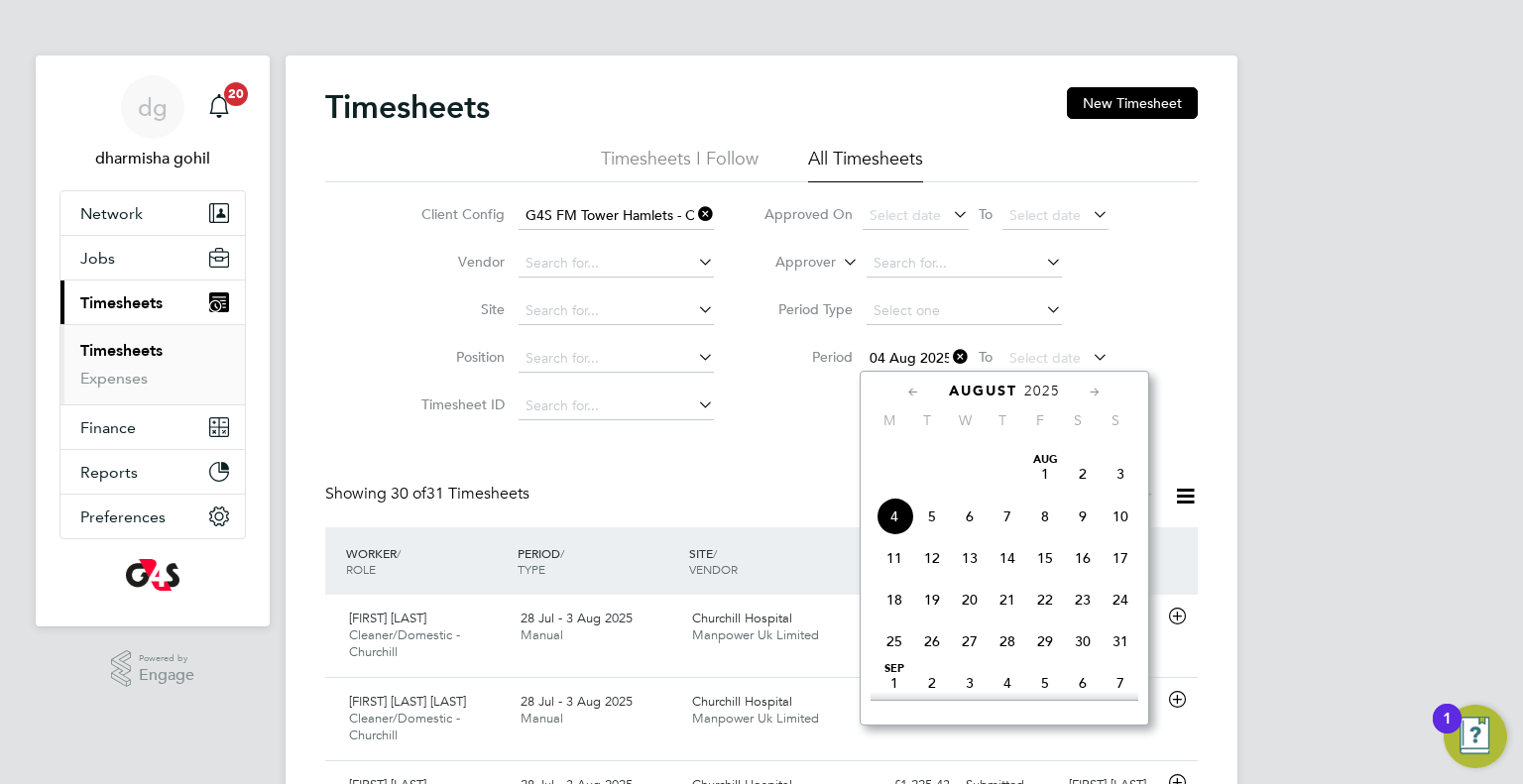 click on "28" 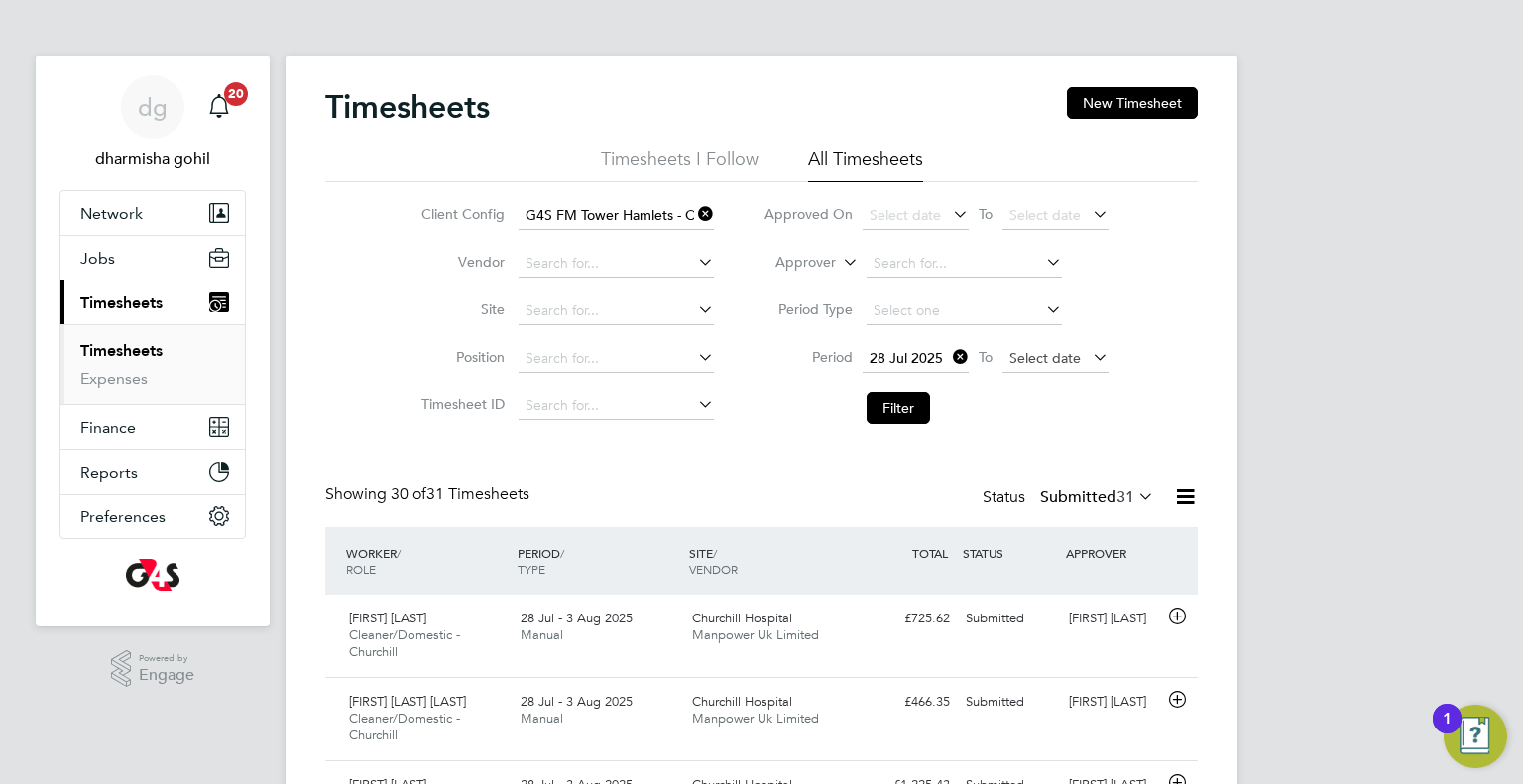 click on "Select date" 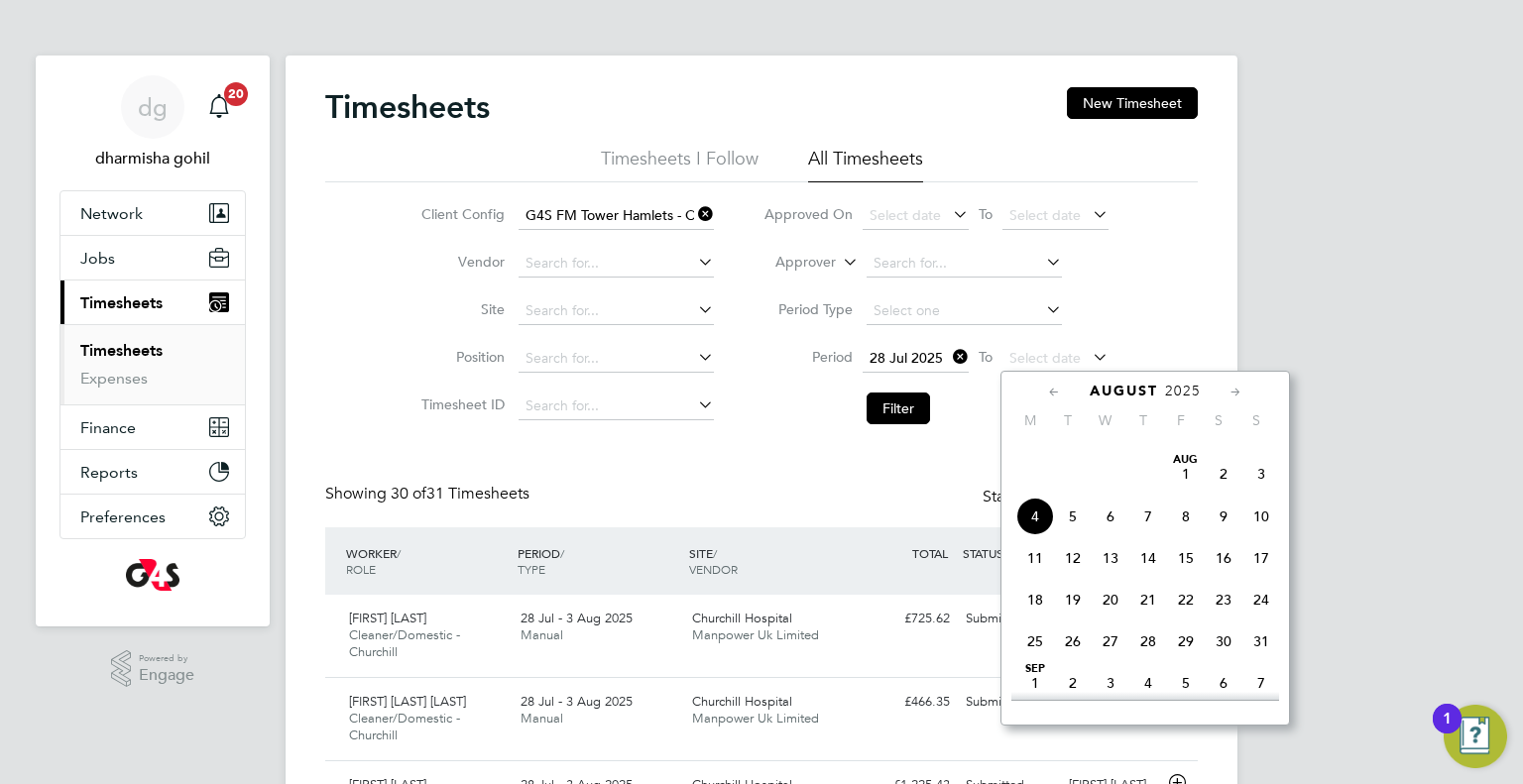 click on "3" 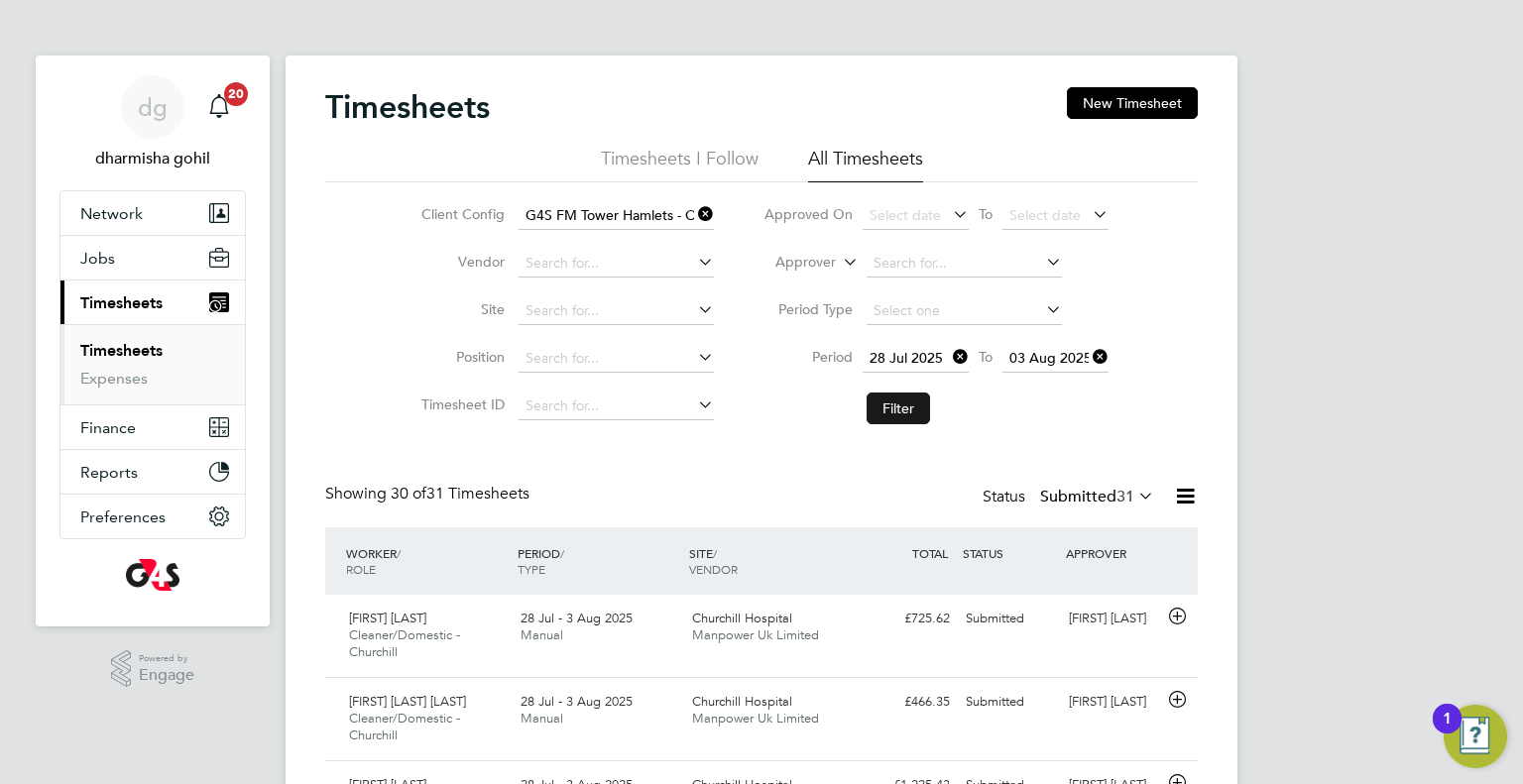 click on "Filter" 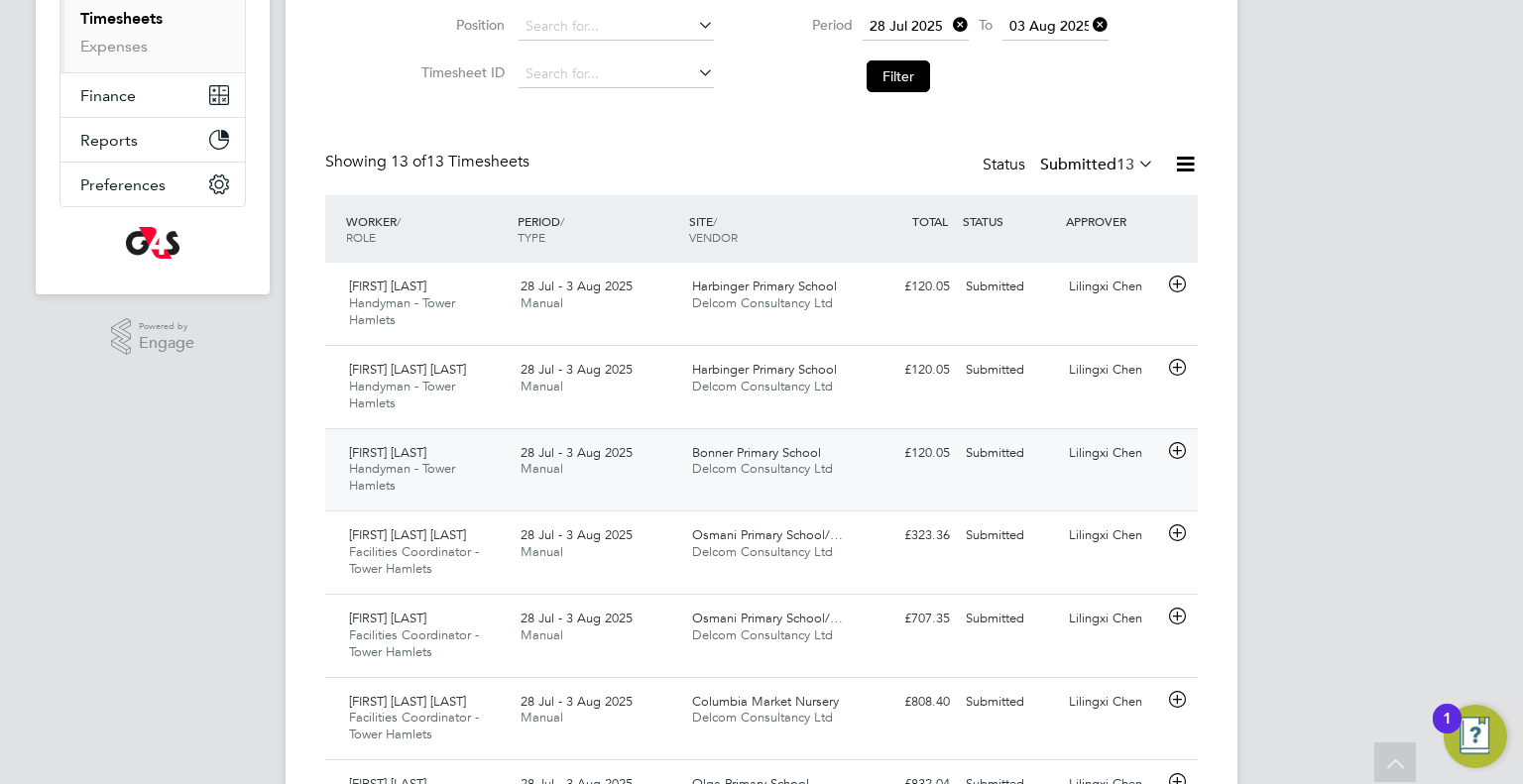click on "Delcom Consultancy Ltd" 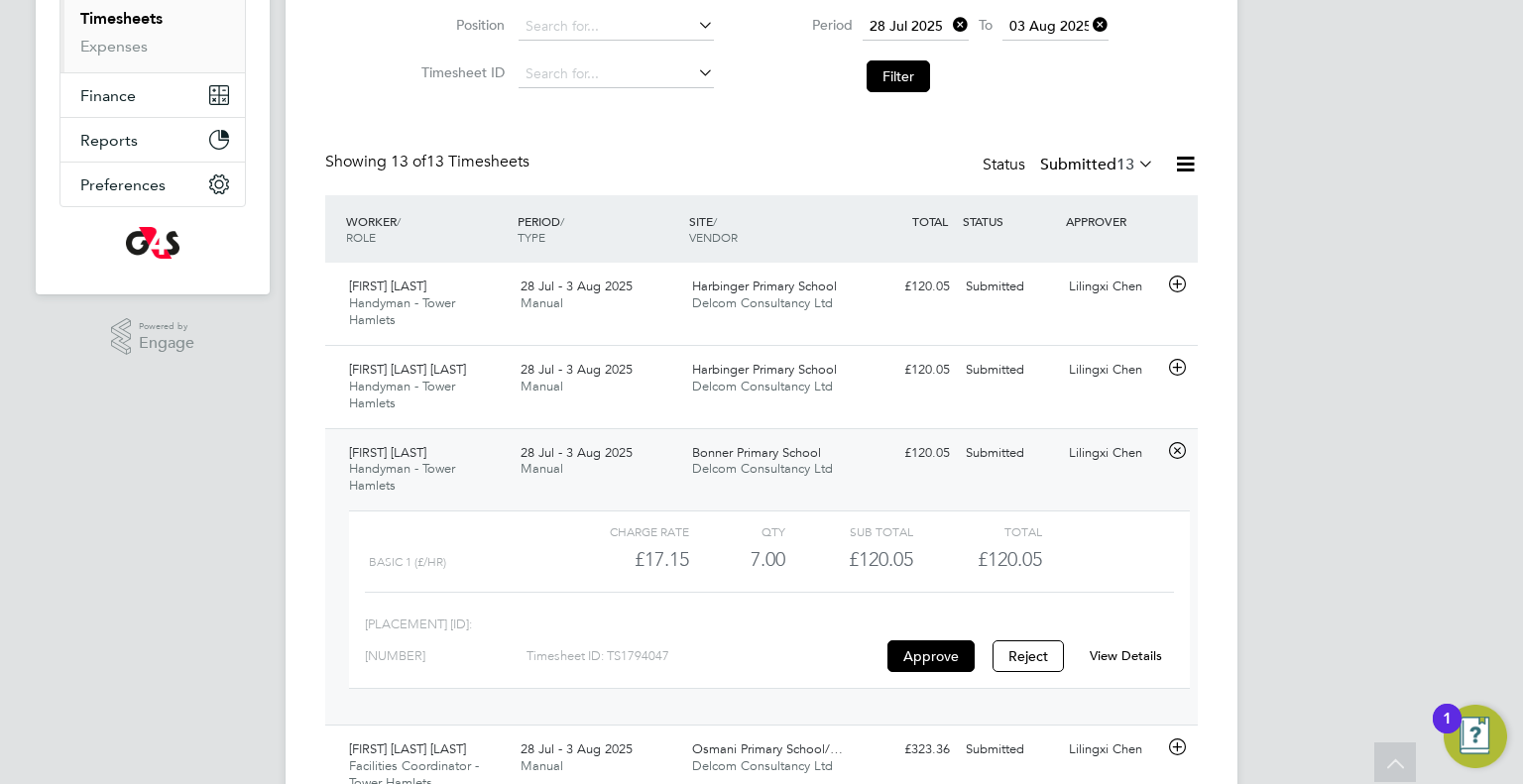 click on "View Details" 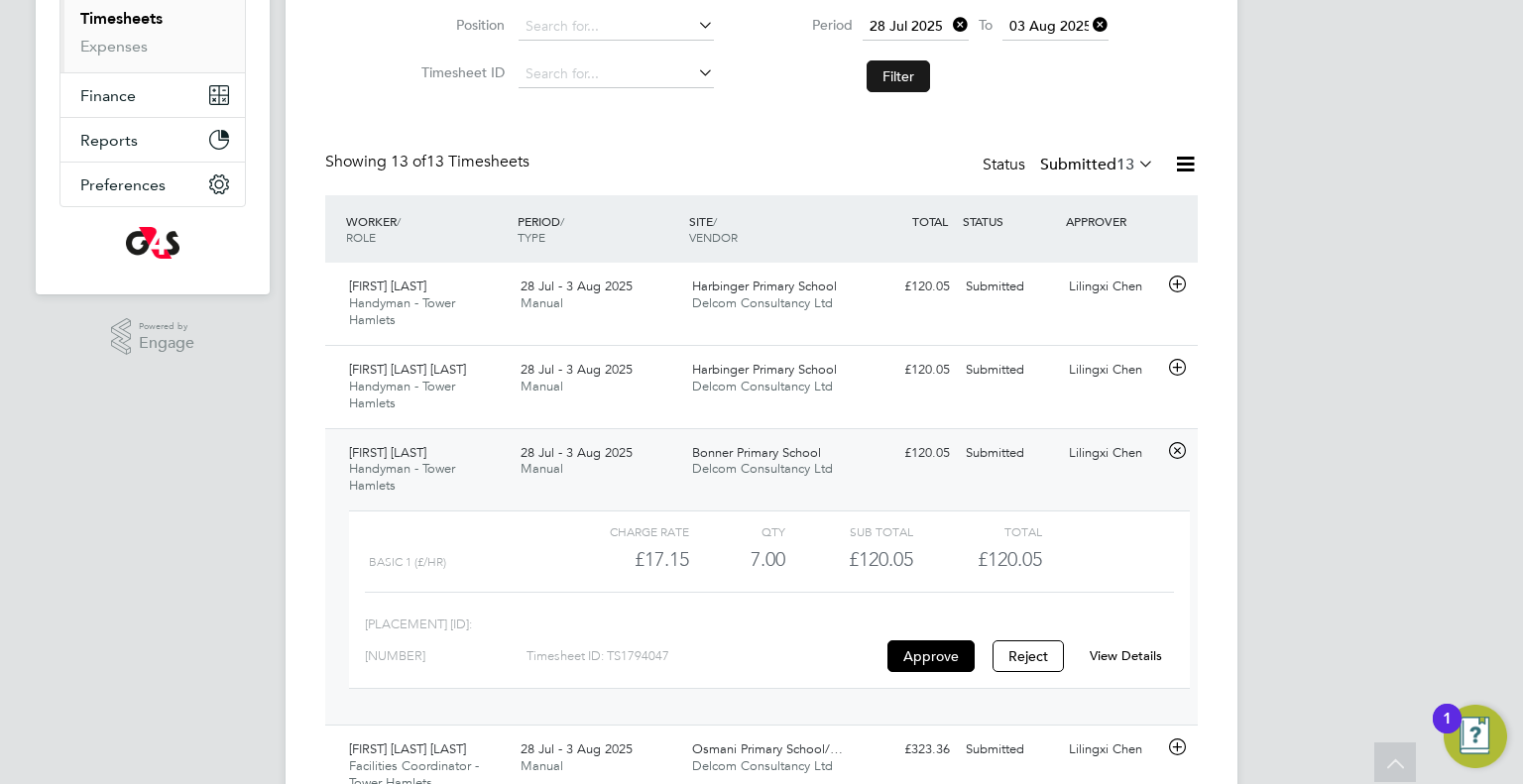 click on "Filter" 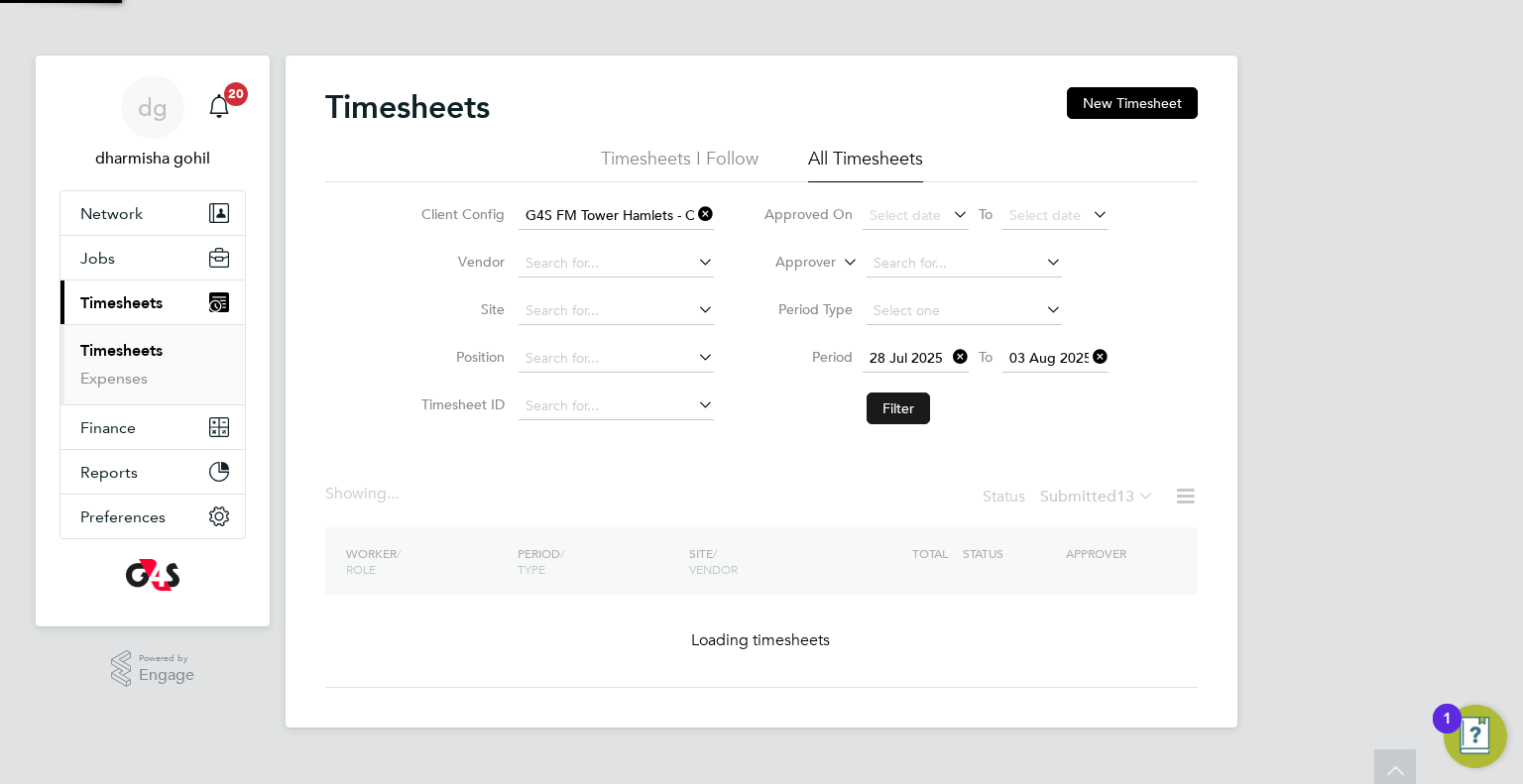 scroll, scrollTop: 0, scrollLeft: 0, axis: both 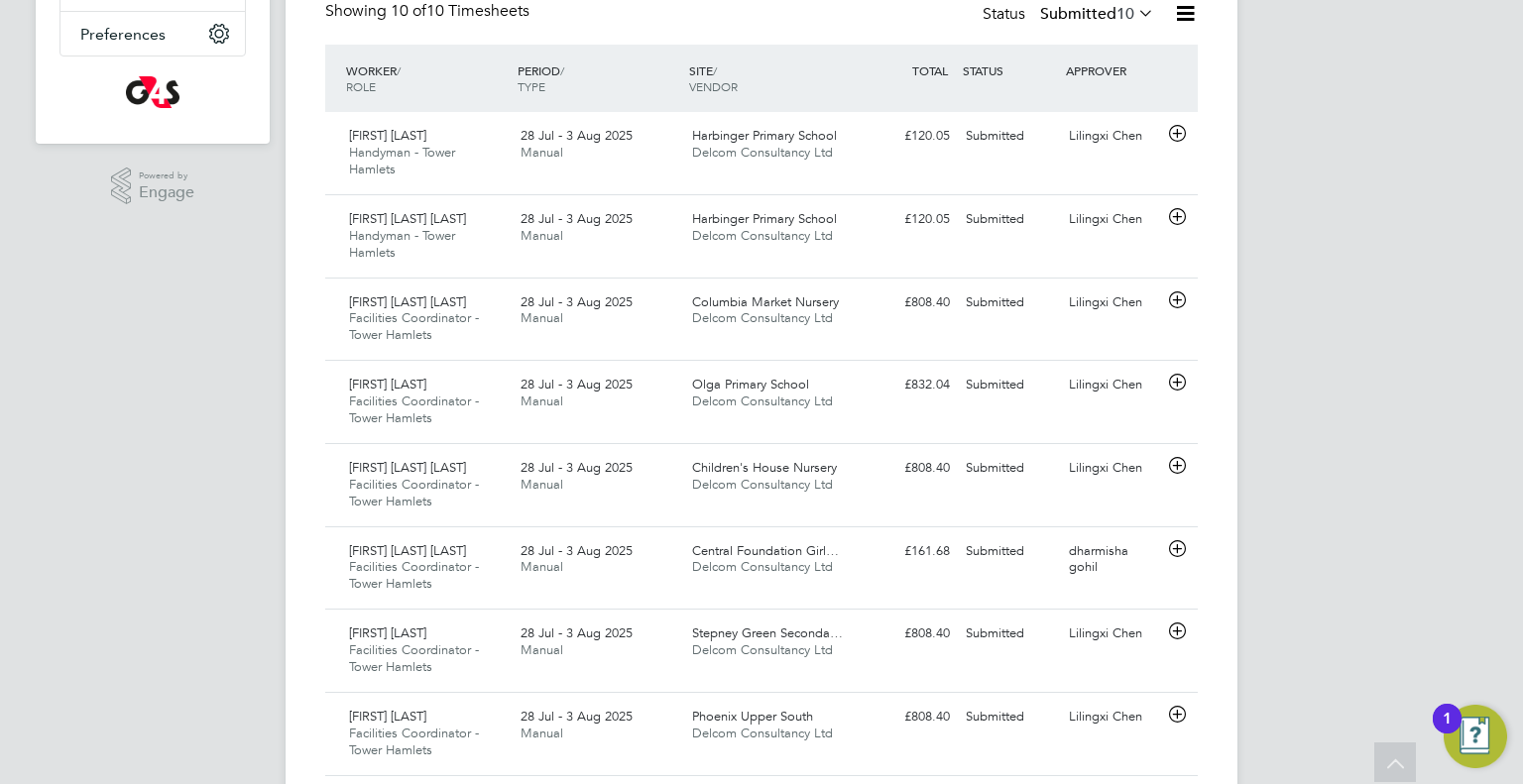 click on "Submitted  10" 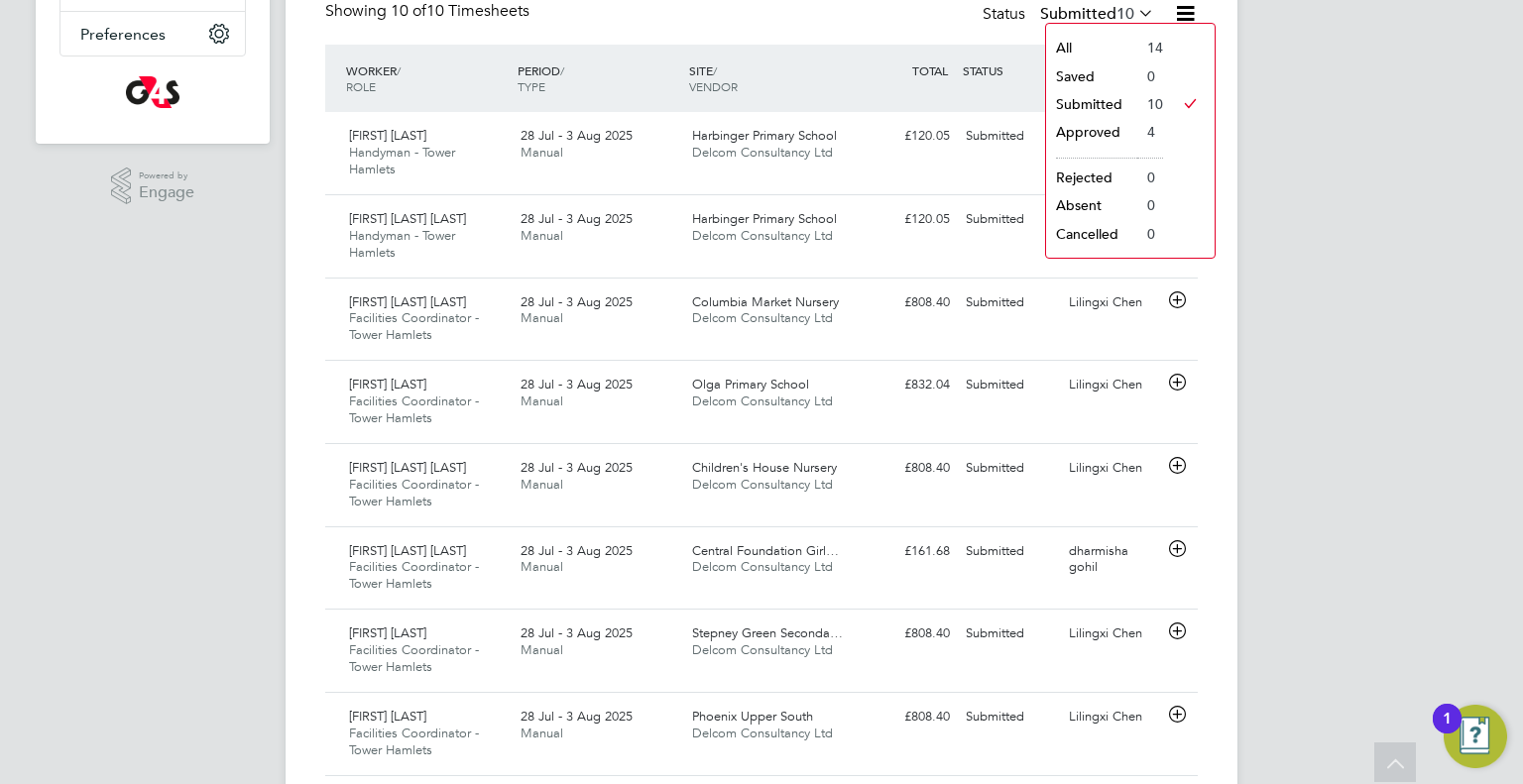 click on "Approved" 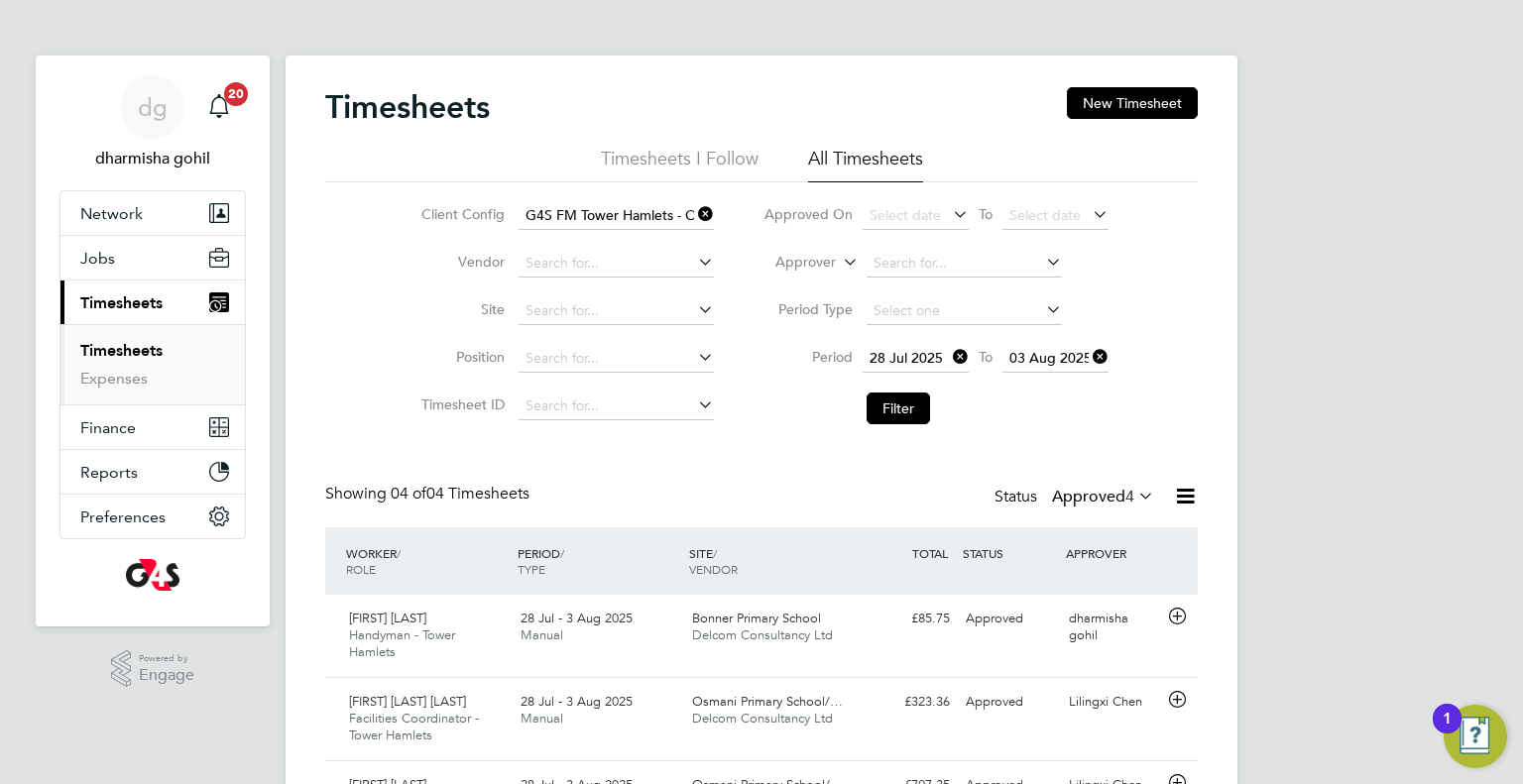 click on "Status  Approved  4" 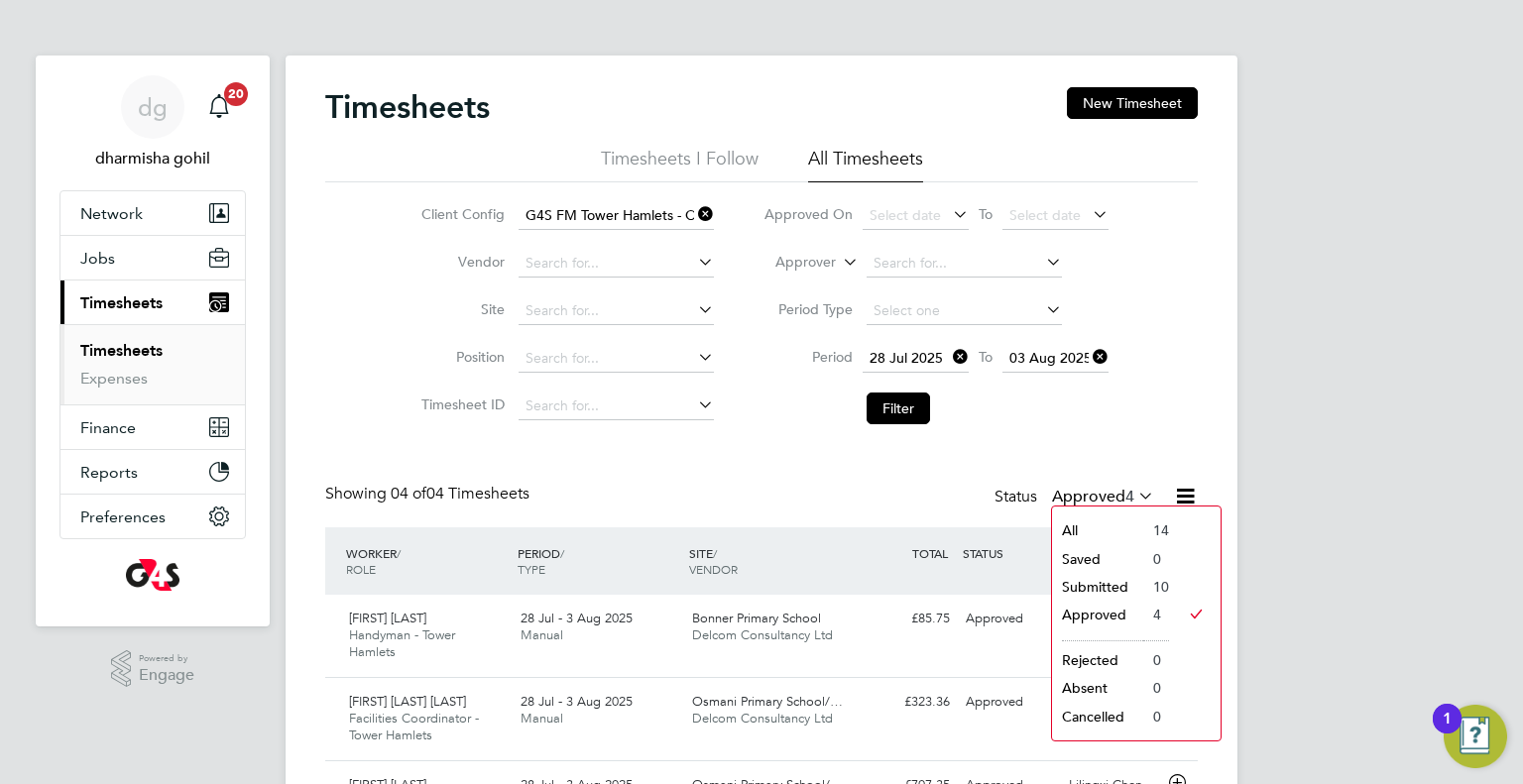 click on "Submitted" 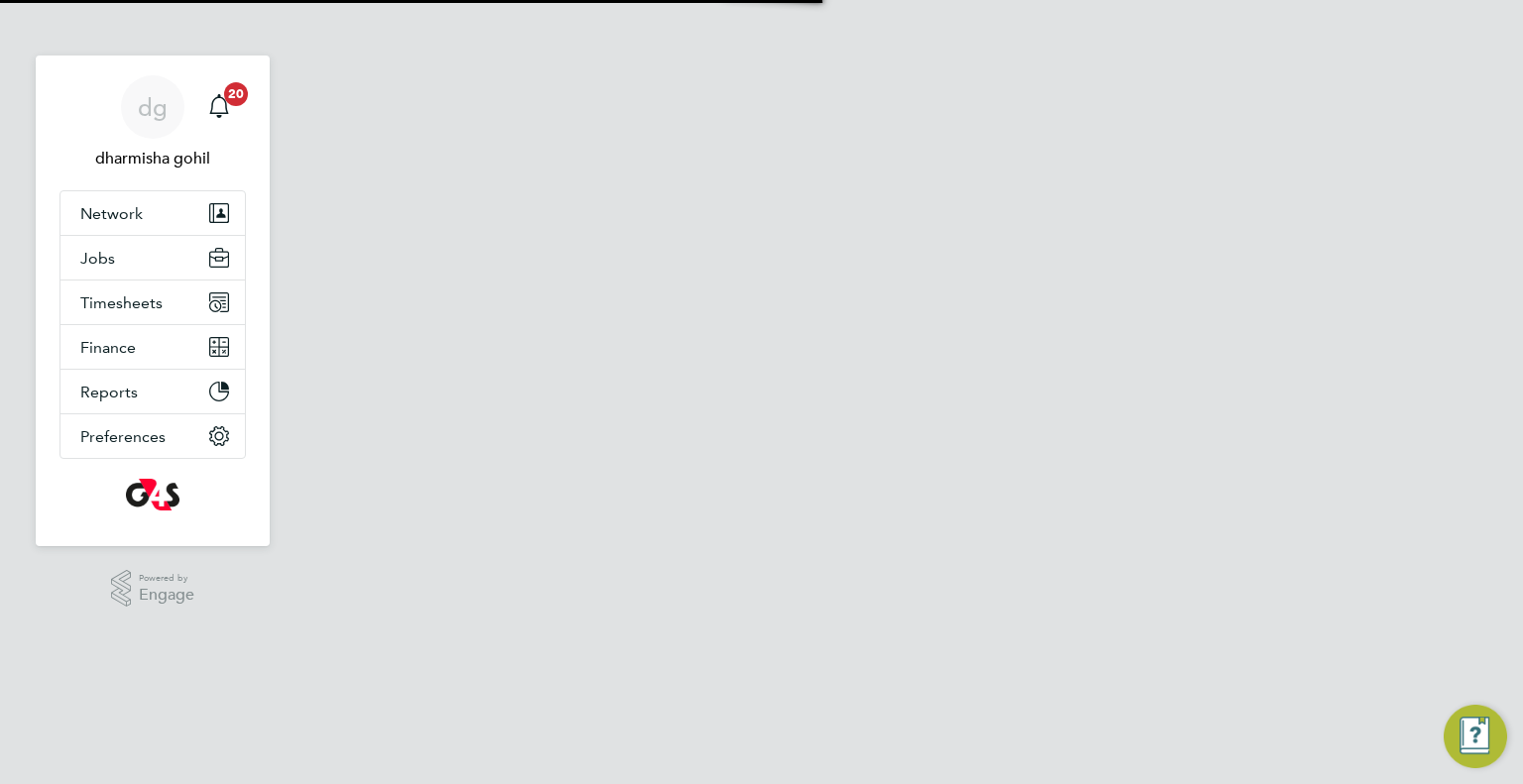 scroll, scrollTop: 0, scrollLeft: 0, axis: both 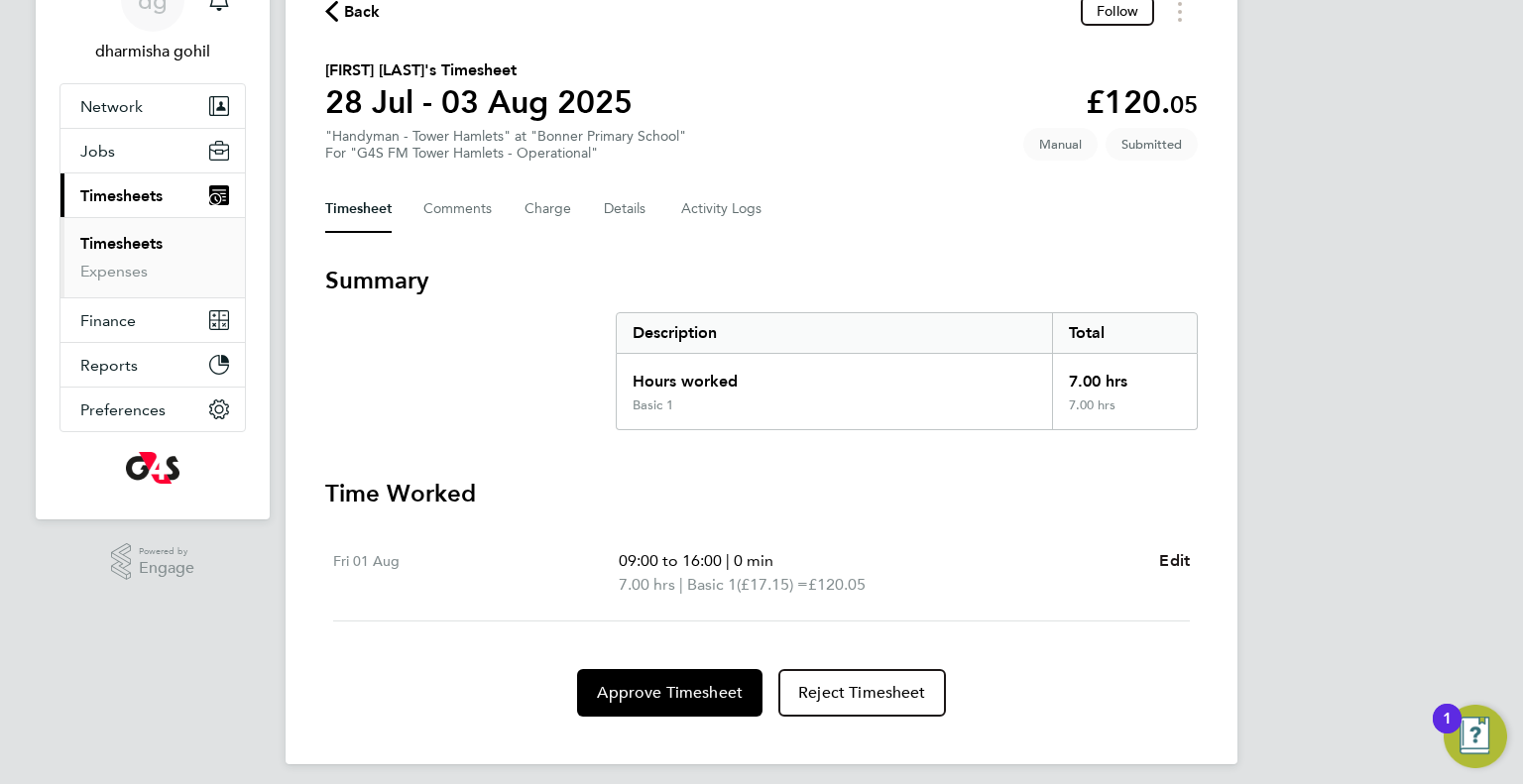 click on "Edit" at bounding box center [1174, 560] 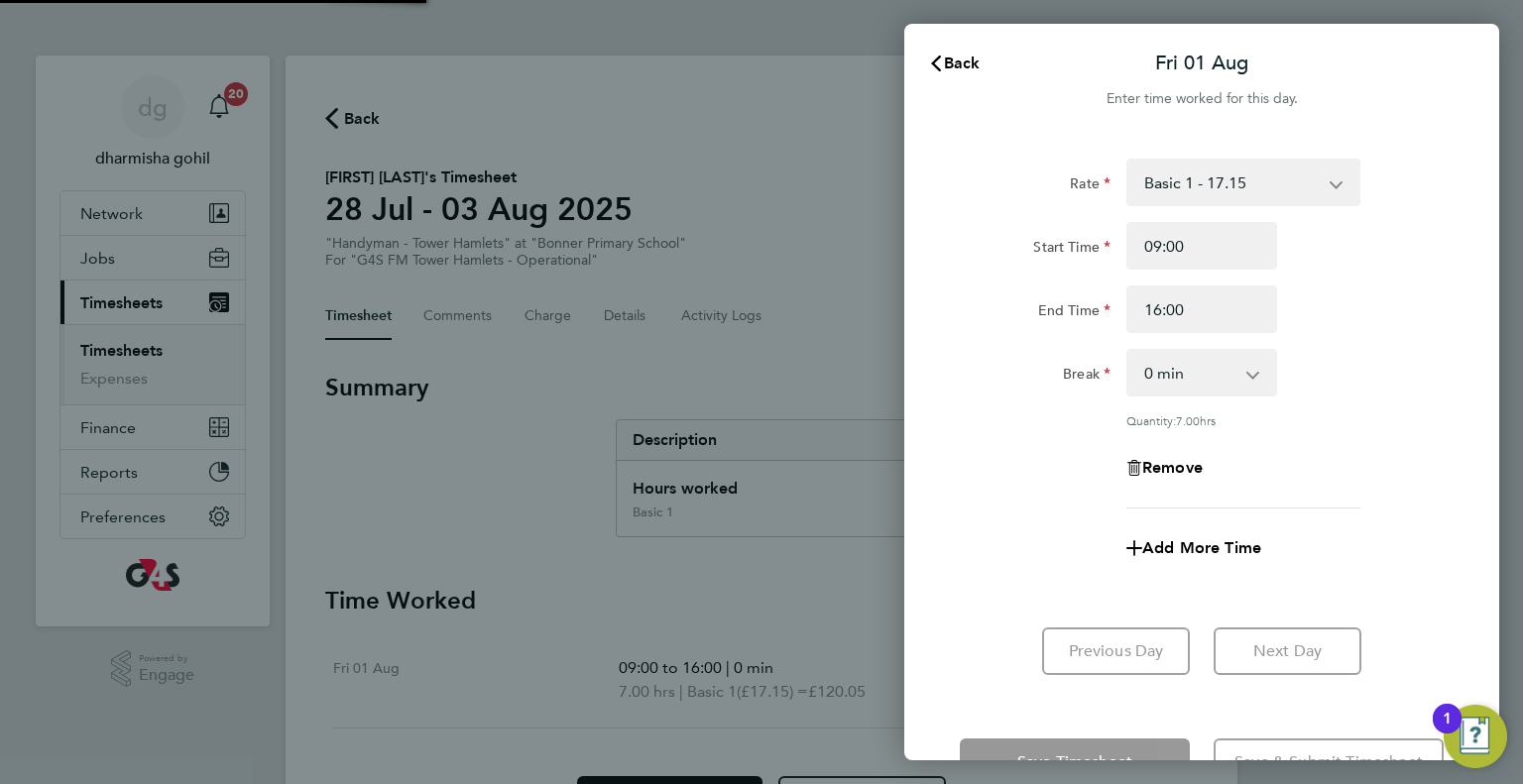 scroll, scrollTop: 0, scrollLeft: 0, axis: both 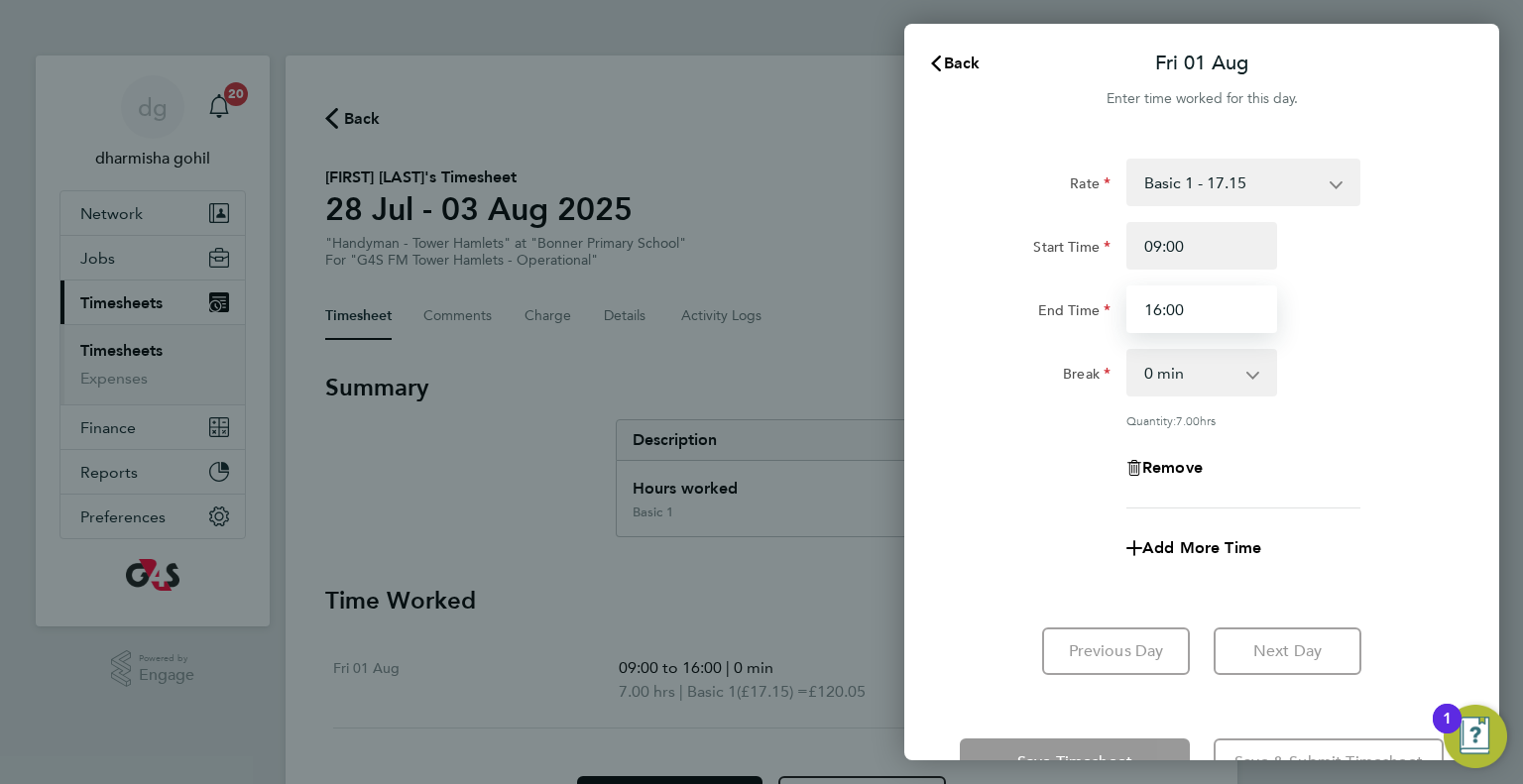 click on "16:00" at bounding box center (1202, 309) 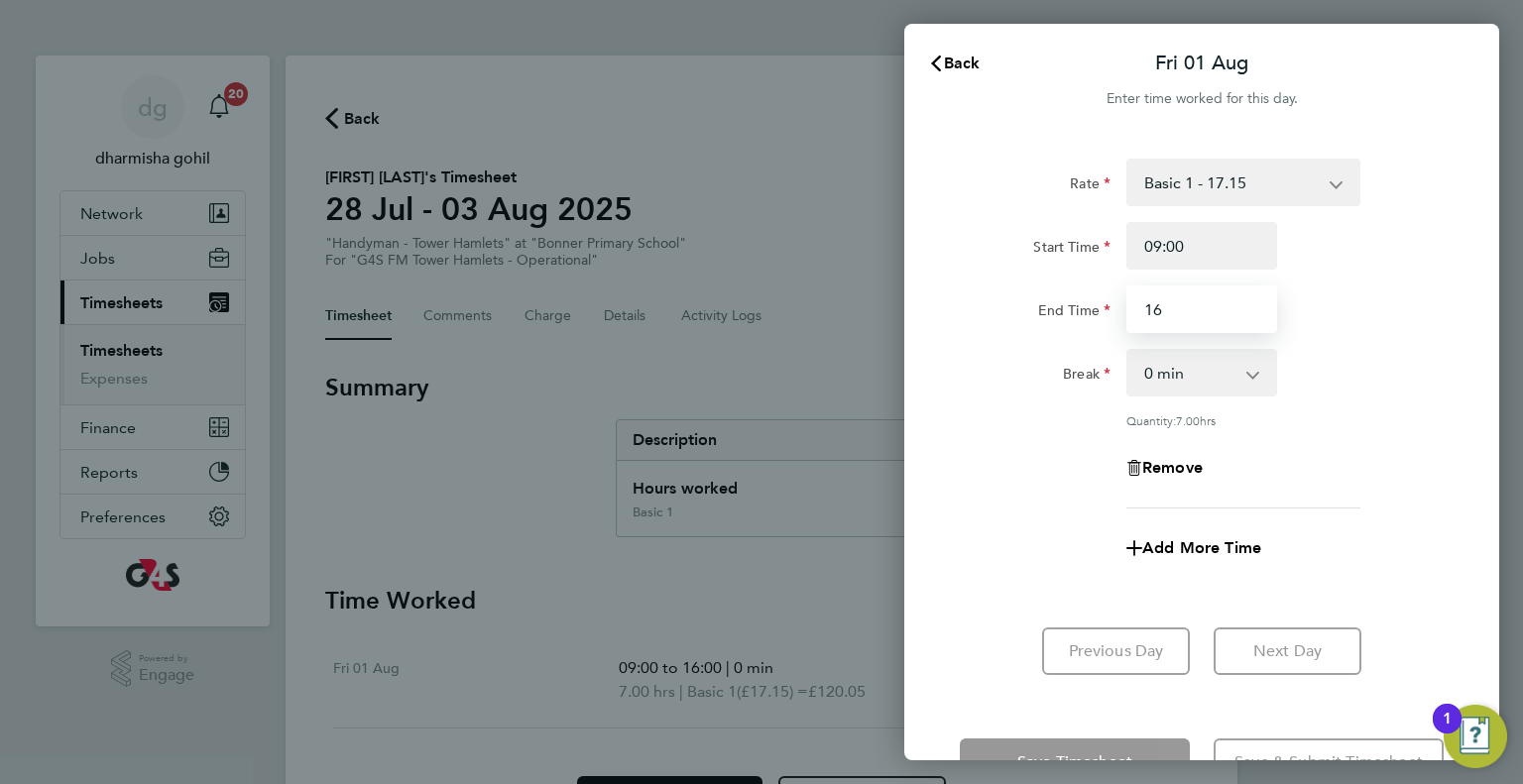 type on "1" 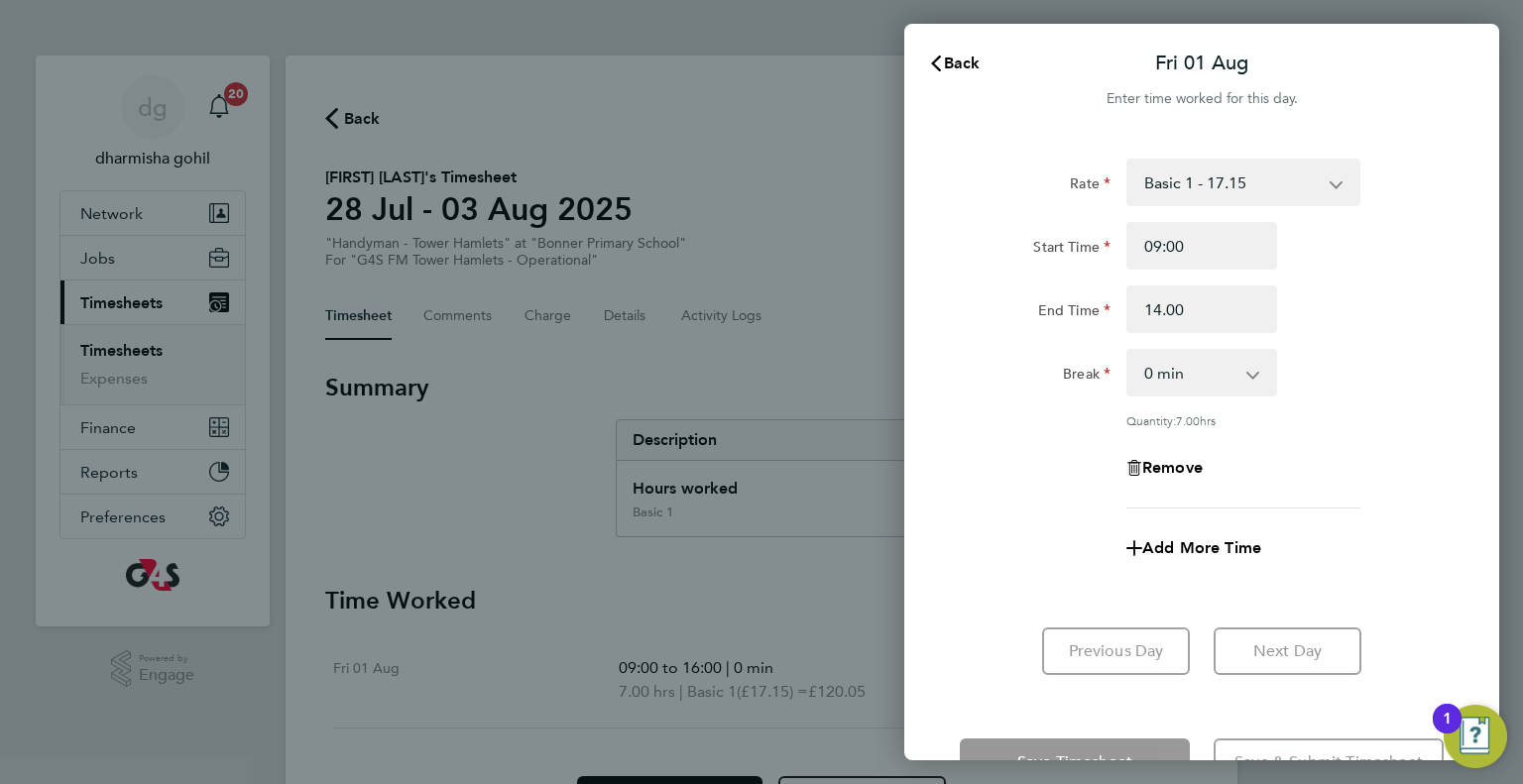 type on "14:00" 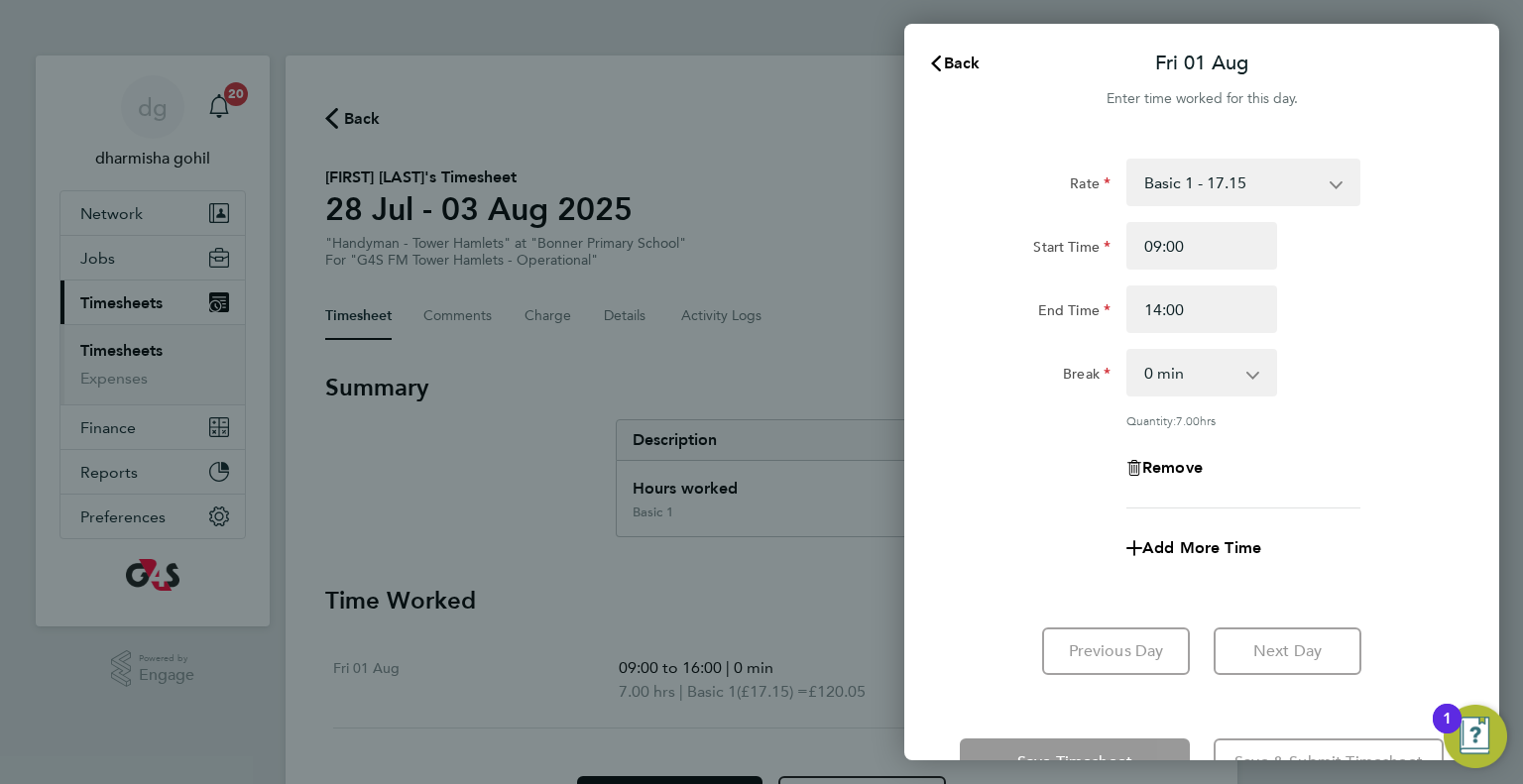 click on "Remove" 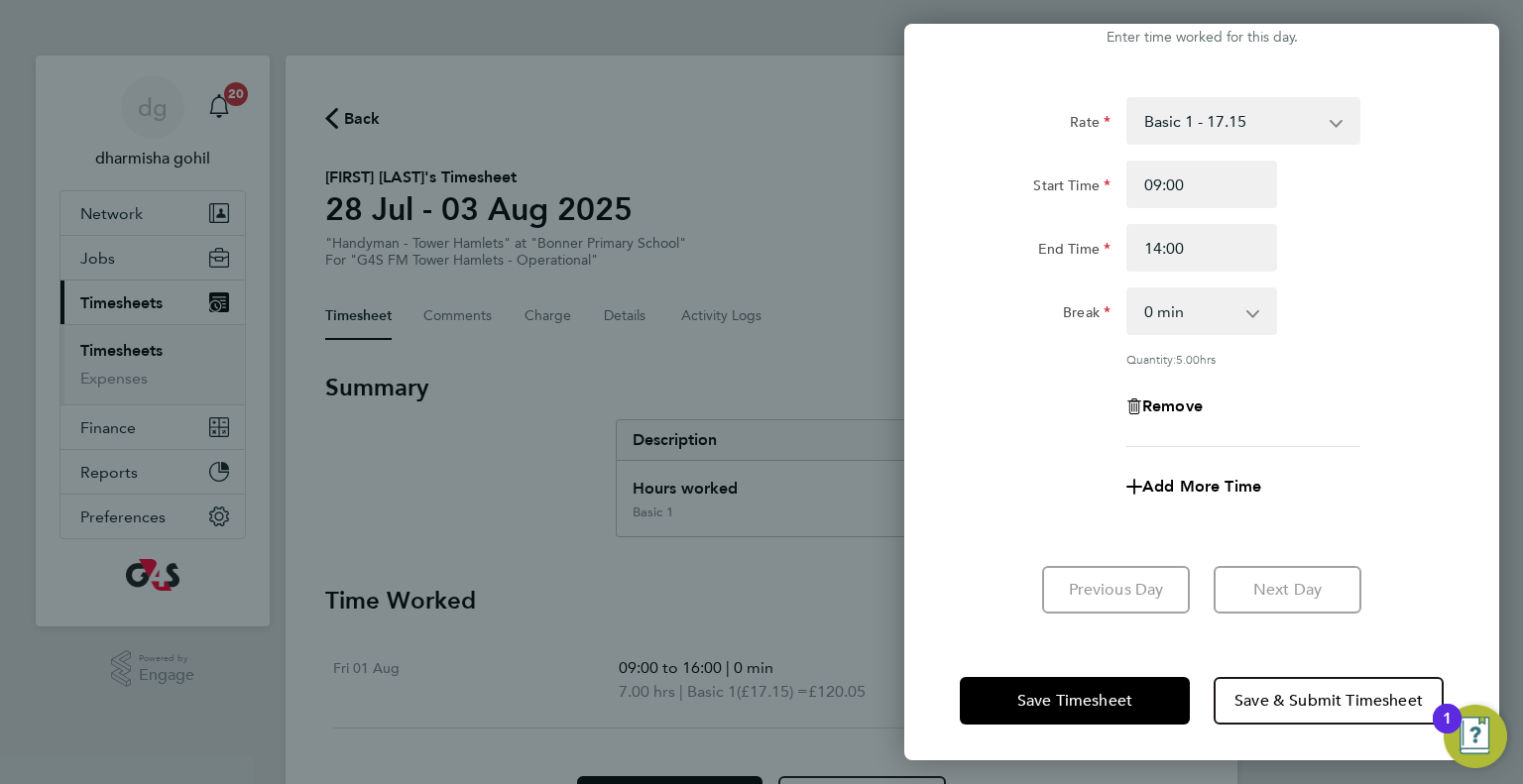 scroll, scrollTop: 62, scrollLeft: 0, axis: vertical 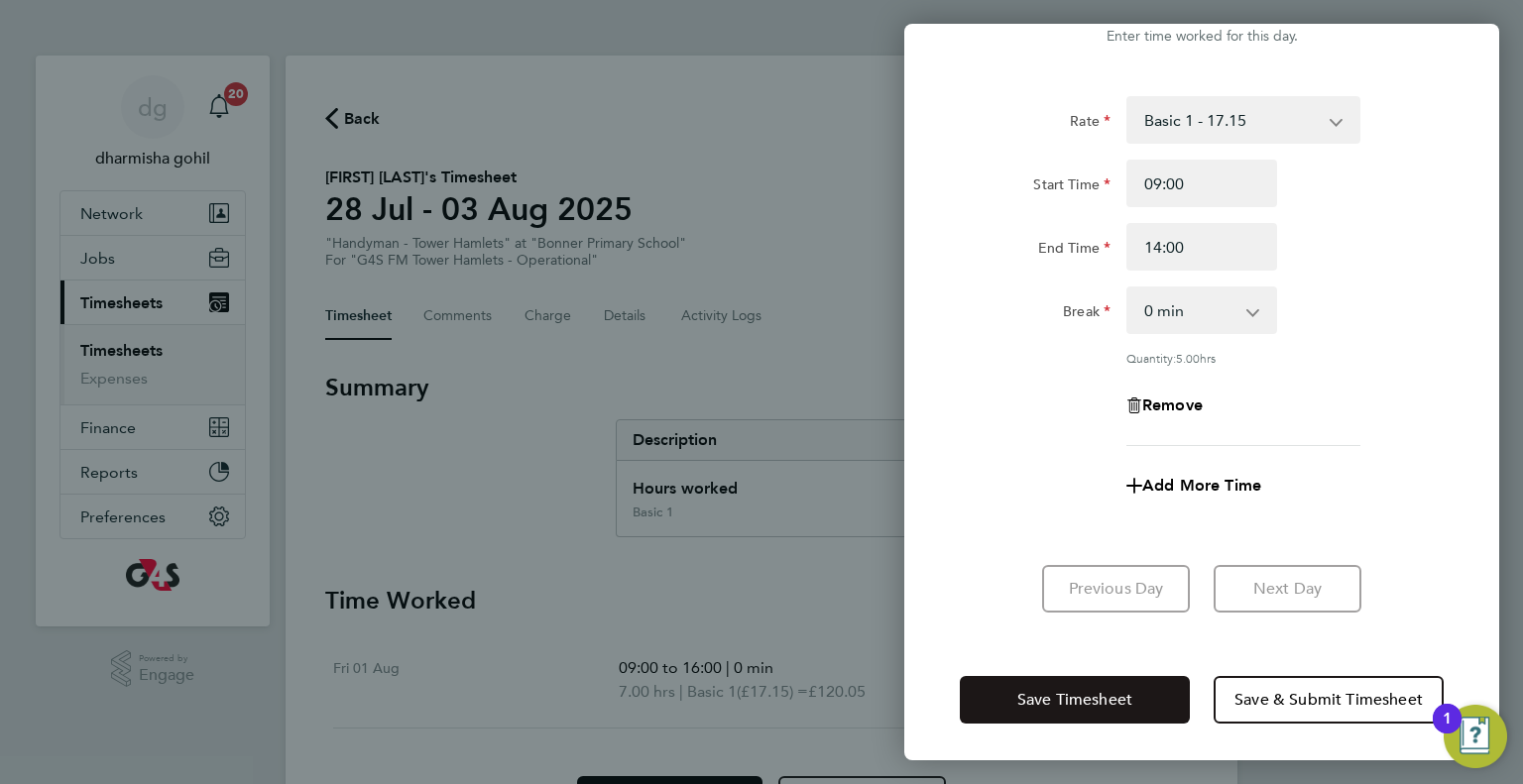 click on "Save Timesheet" 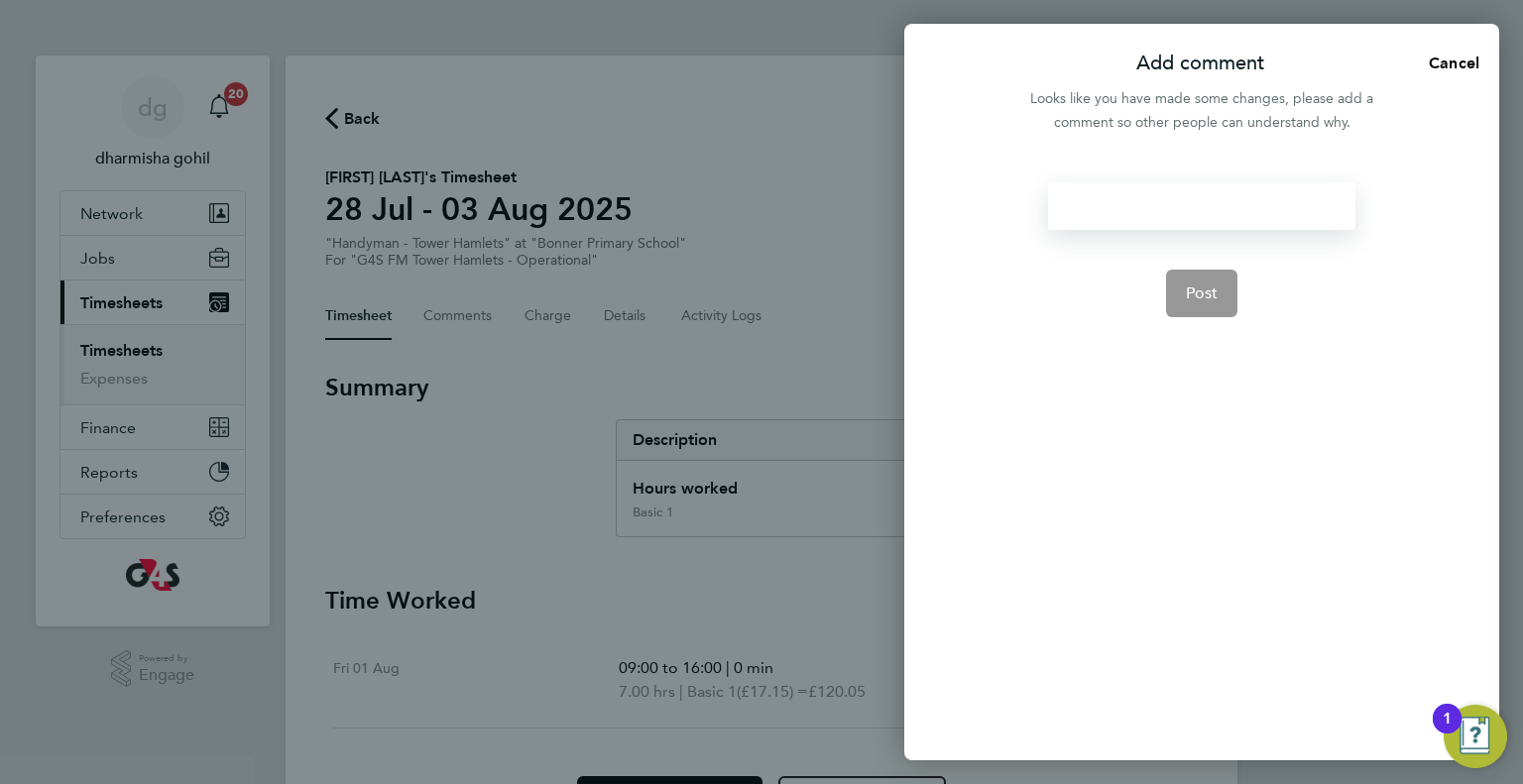 click at bounding box center (1201, 206) 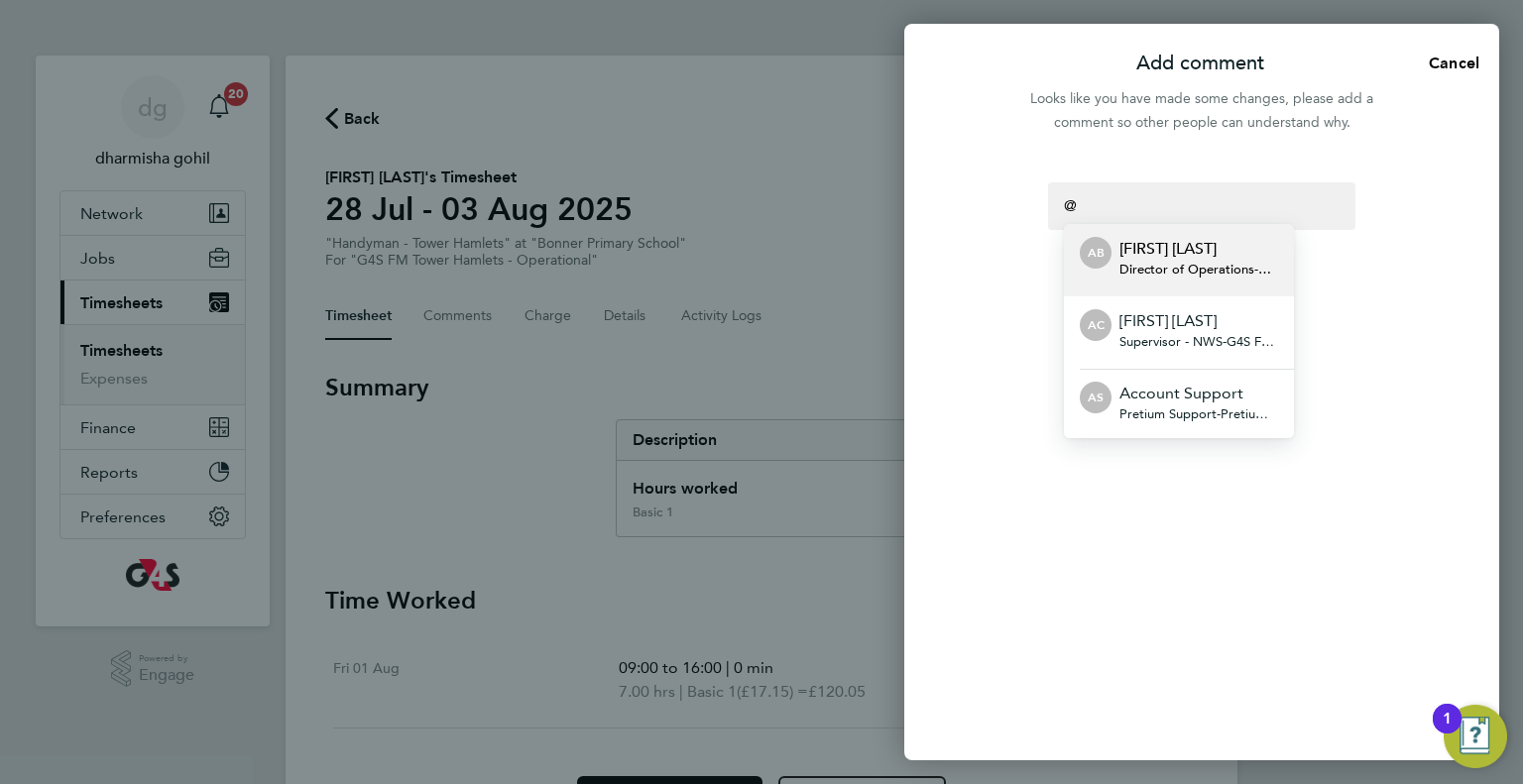 type 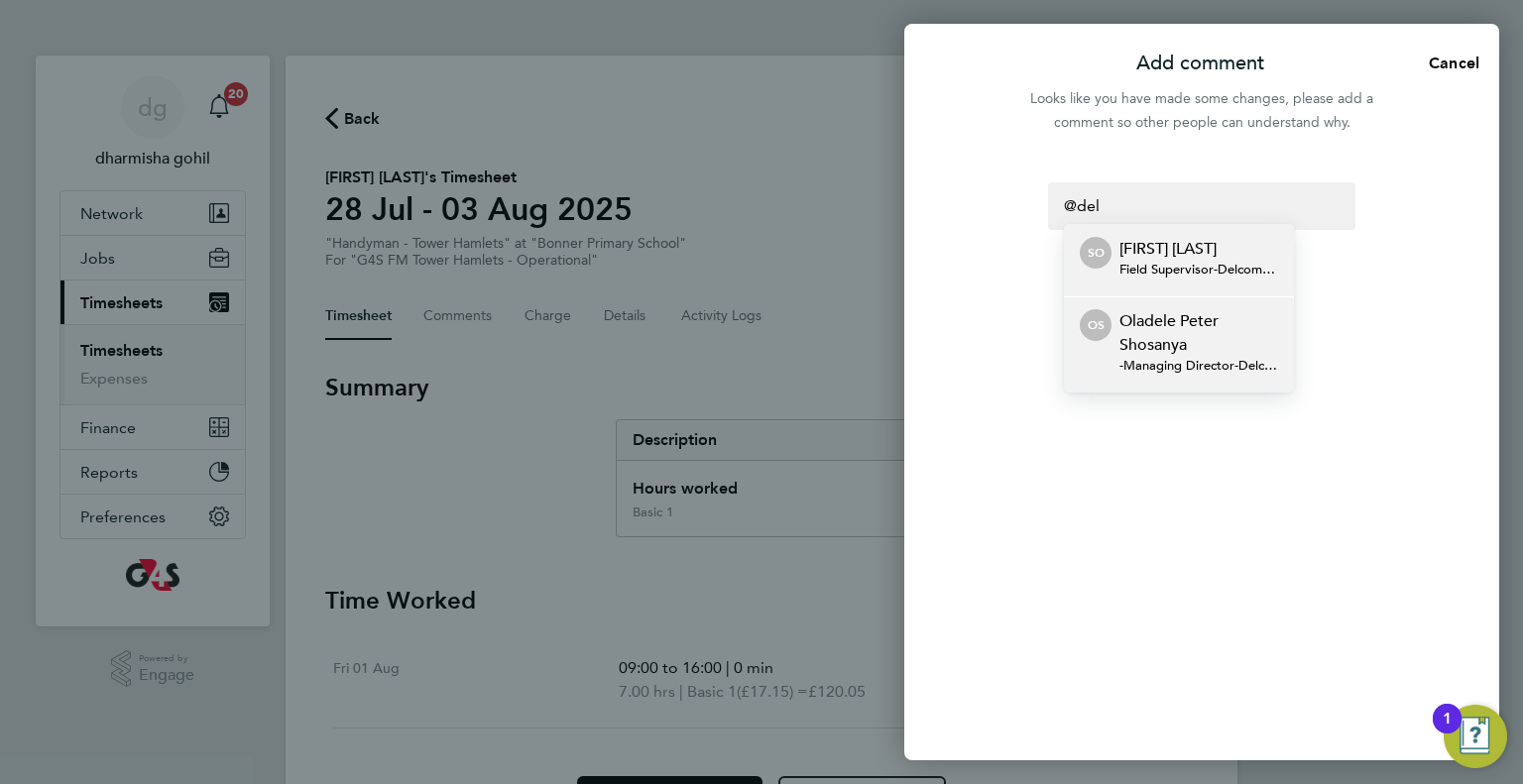 click on "Oladele Peter Shosanya" at bounding box center [1199, 333] 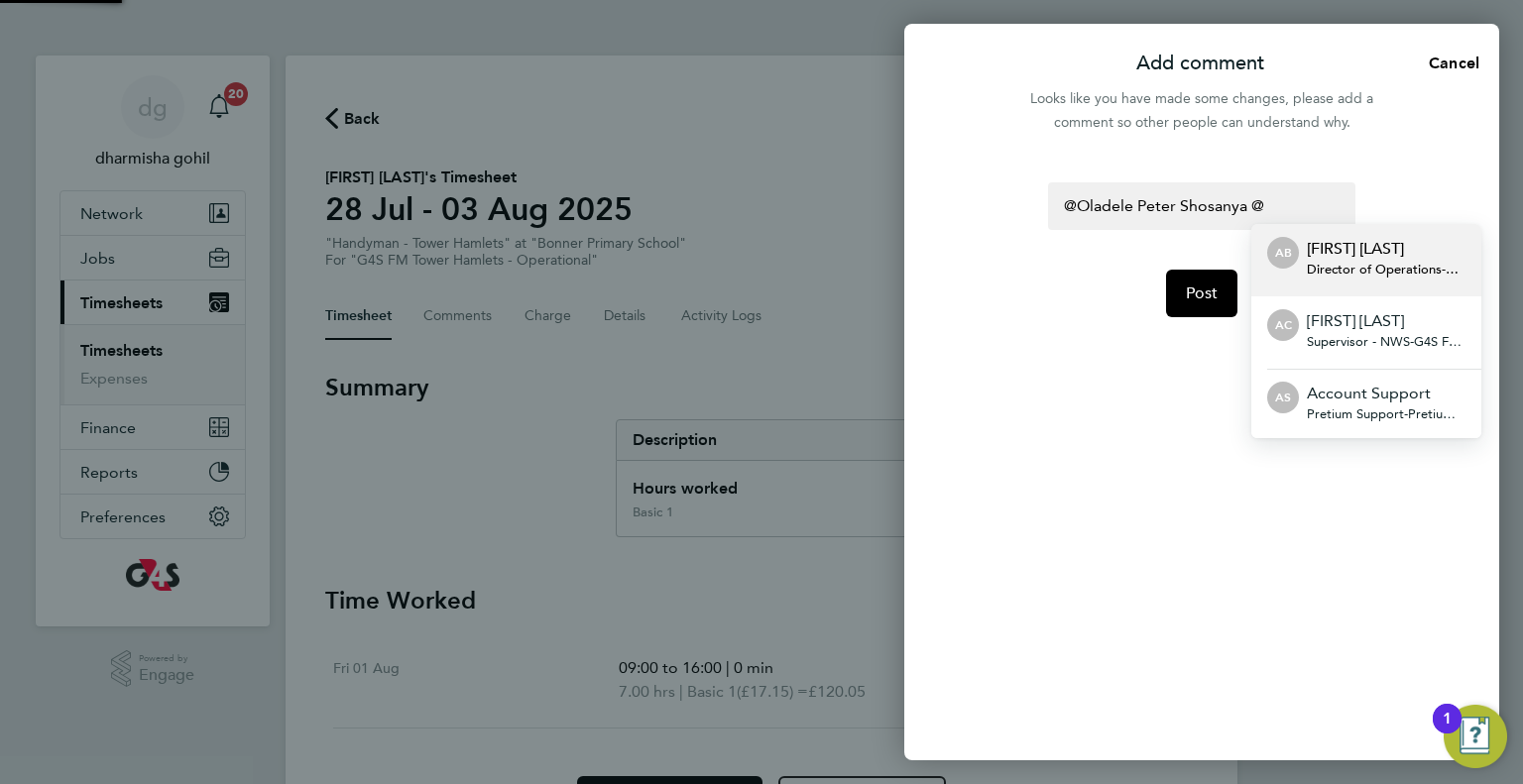 type 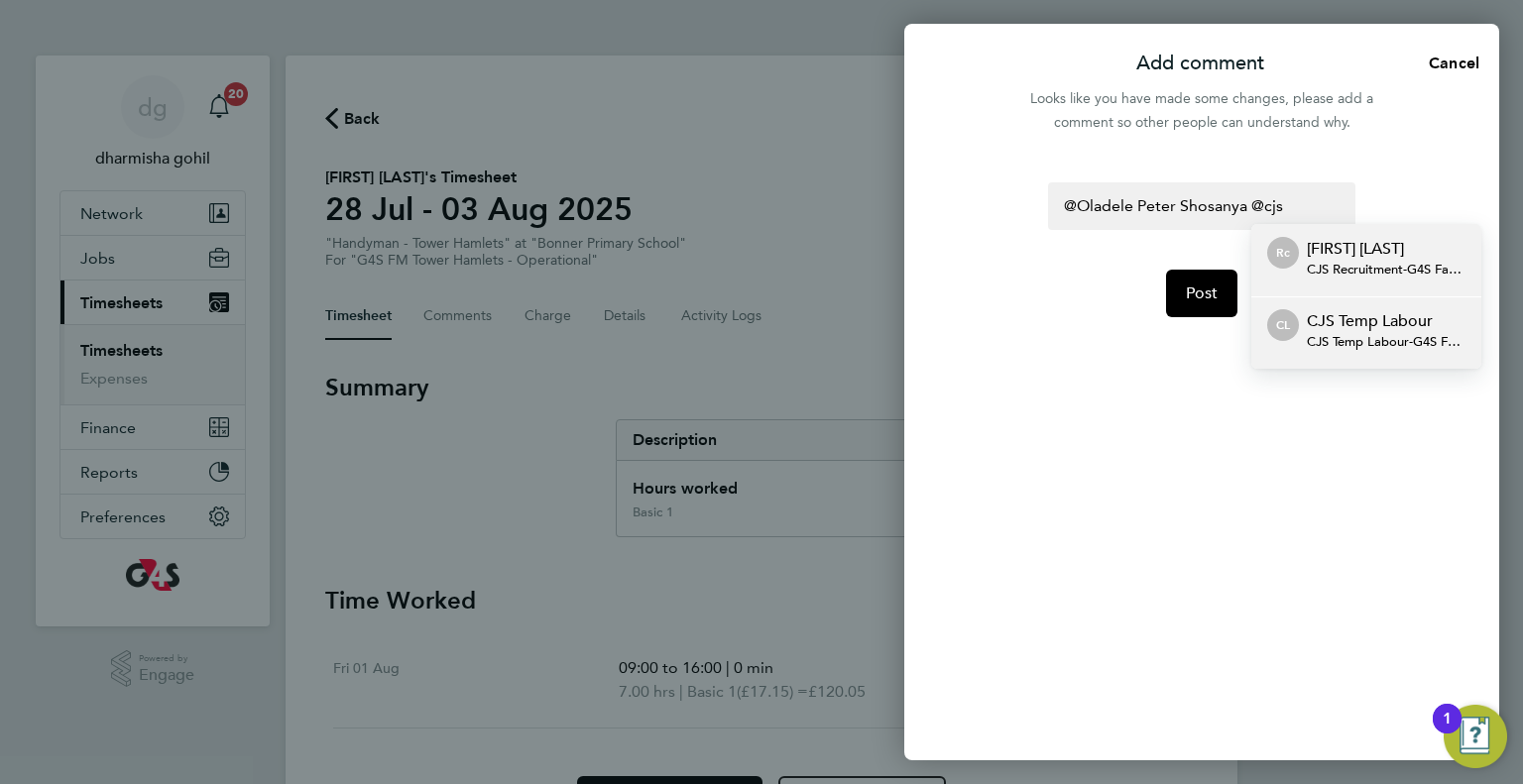 click on "CJS Temp Labour   -   G4S Facilities Management (Uk) Limited" at bounding box center (1386, 342) 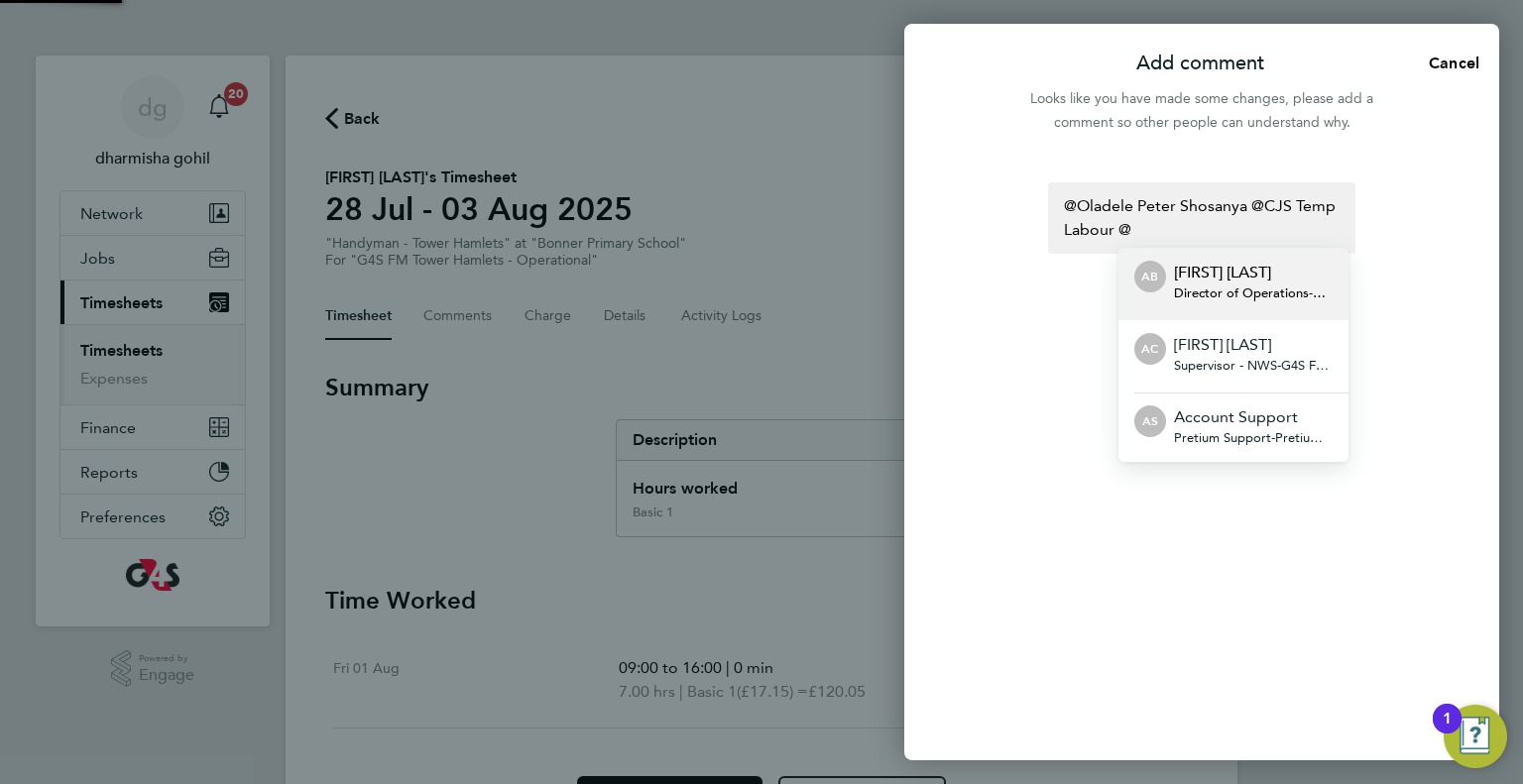 type 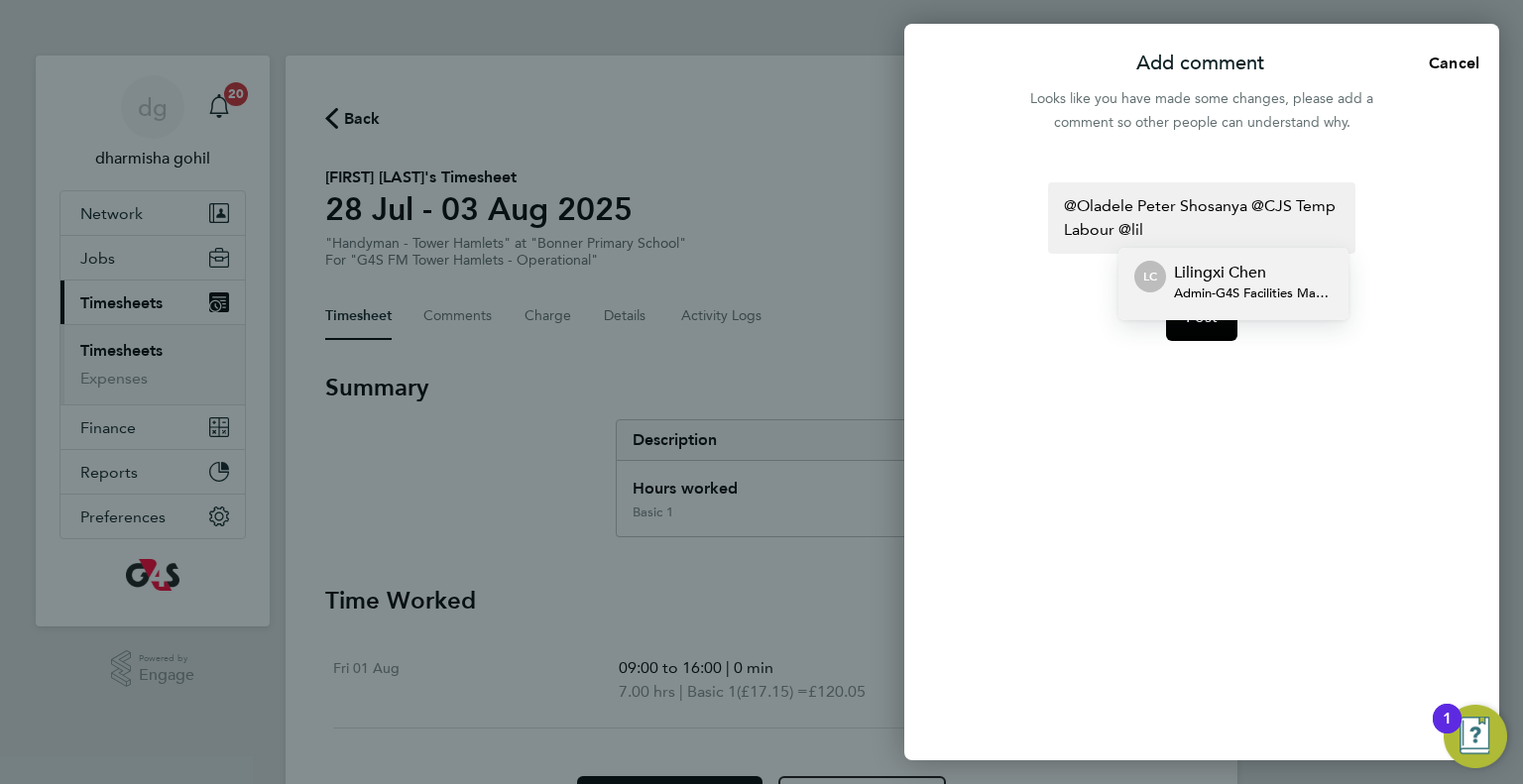 click on "[FIRST] [LAST]   Admin   -   G4S Facilities Management (Uk) Limited" at bounding box center [1253, 284] 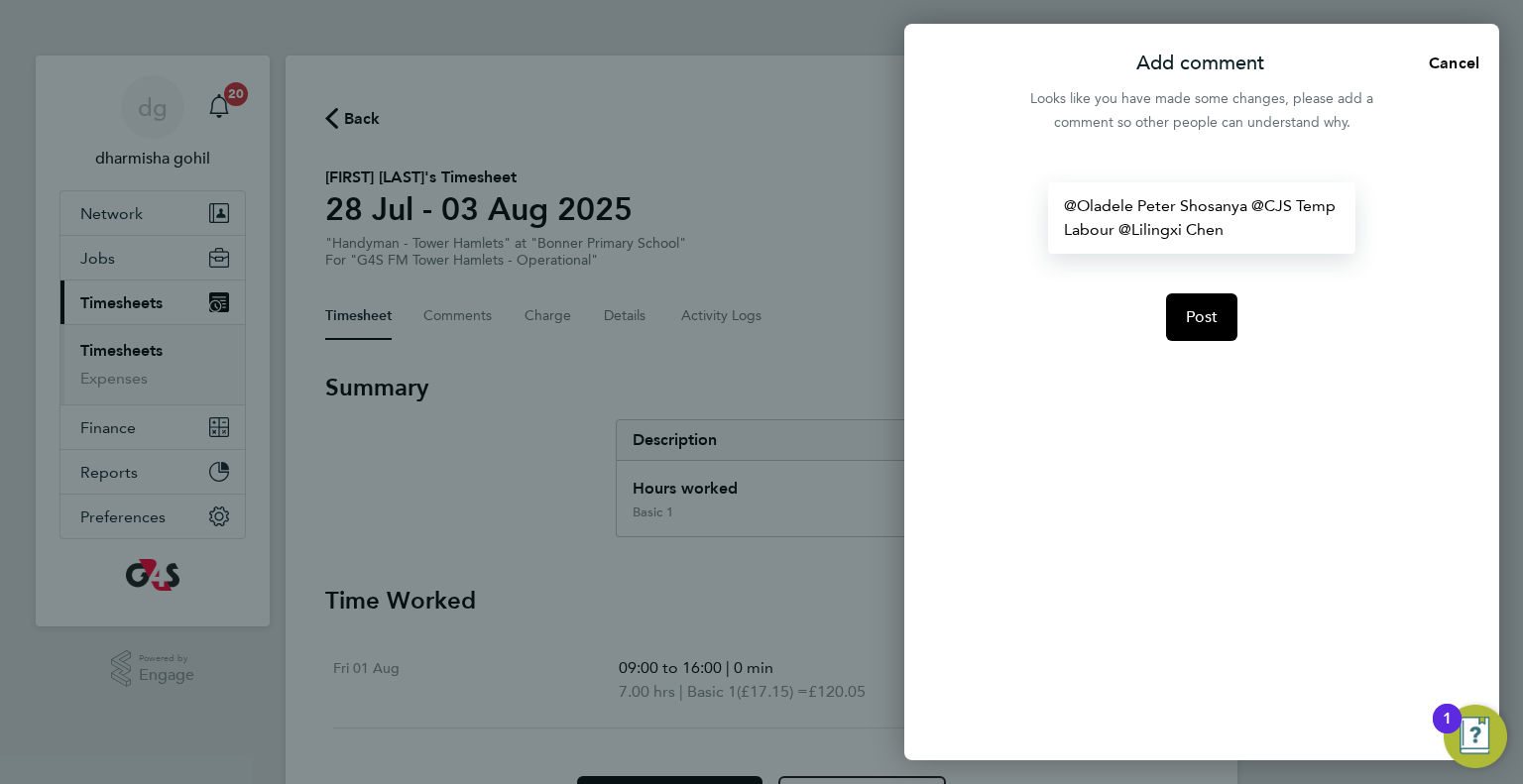 type 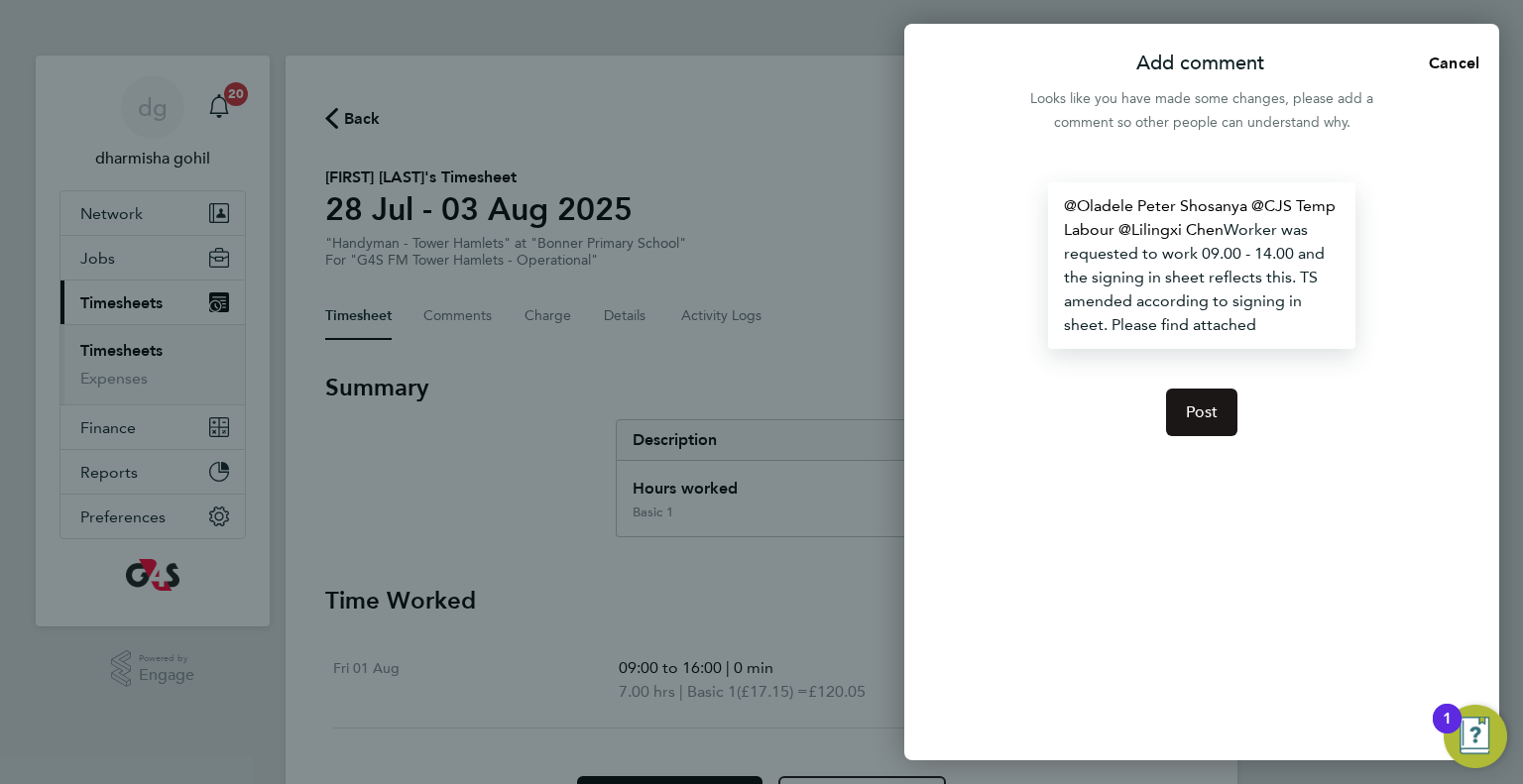 click on "Post" 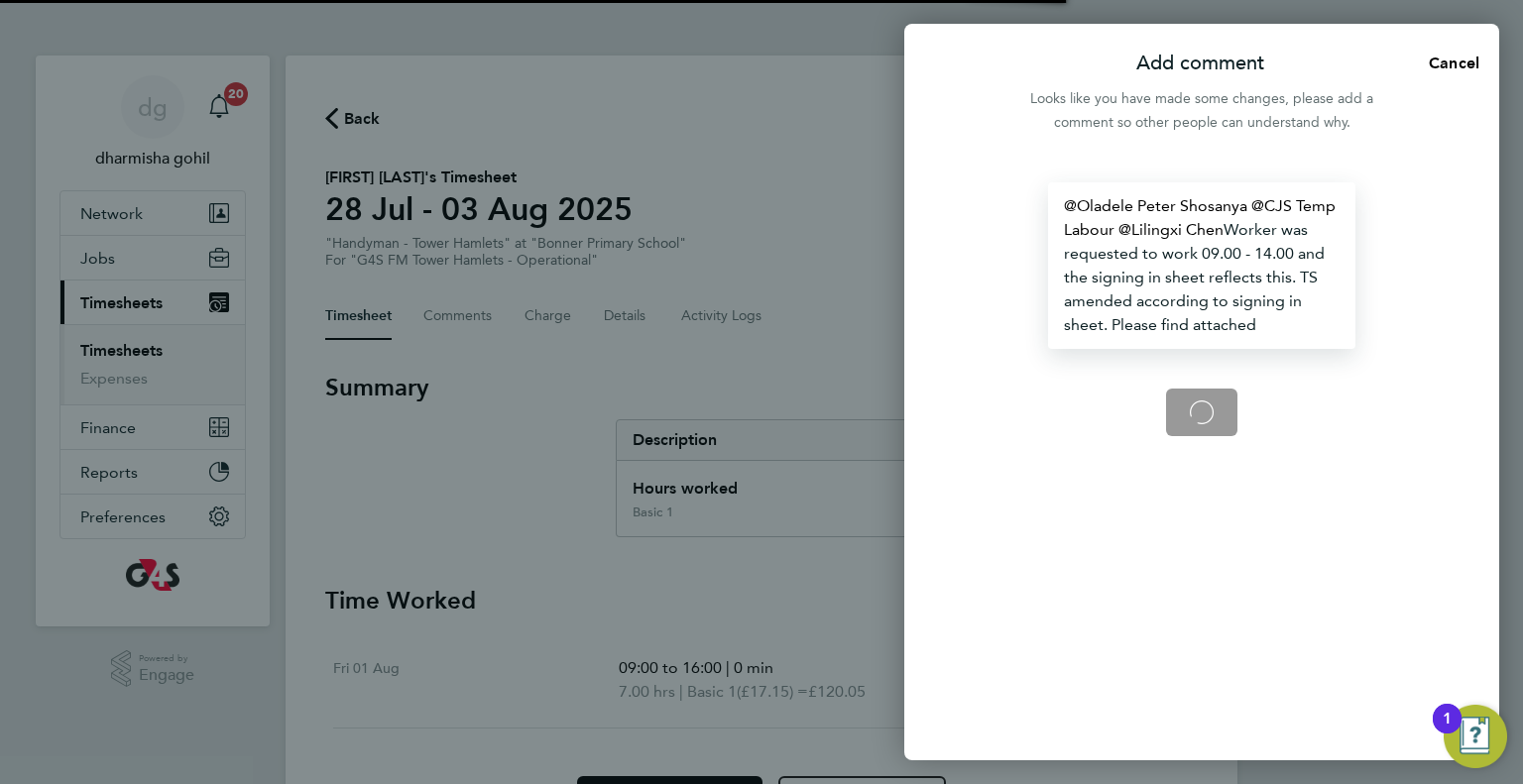 drag, startPoint x: 1260, startPoint y: 331, endPoint x: 1055, endPoint y: 199, distance: 243.82166 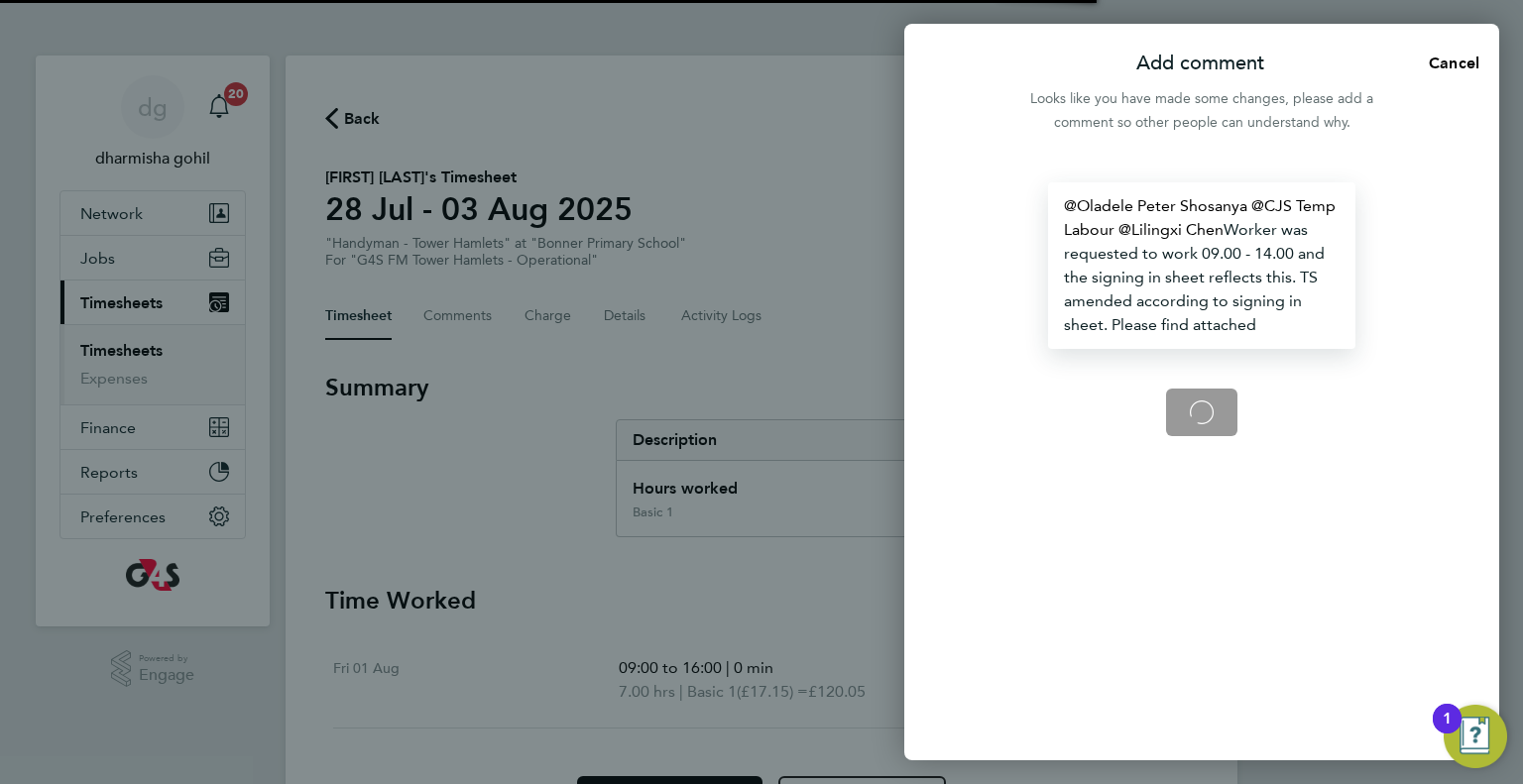 copy on "[LAST] [LAST] ​   CJS Temp Labour ​   [FIRST] [LAST] ​  Worker was requested to work 09.00 - 14.00 and the signing in sheet reflects this. TS amended according to signing in sheet. Please find attached" 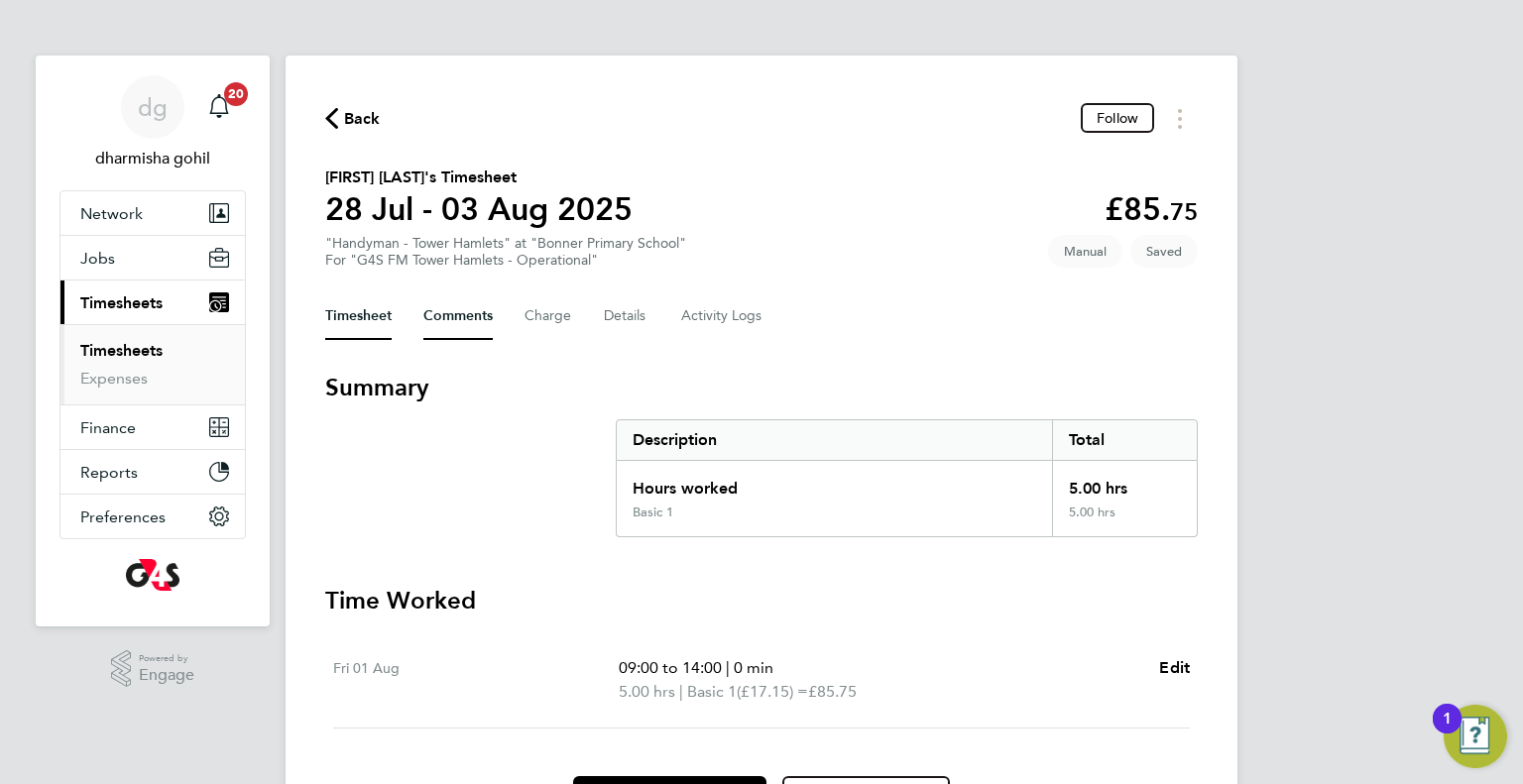 click on "Comments" at bounding box center [458, 316] 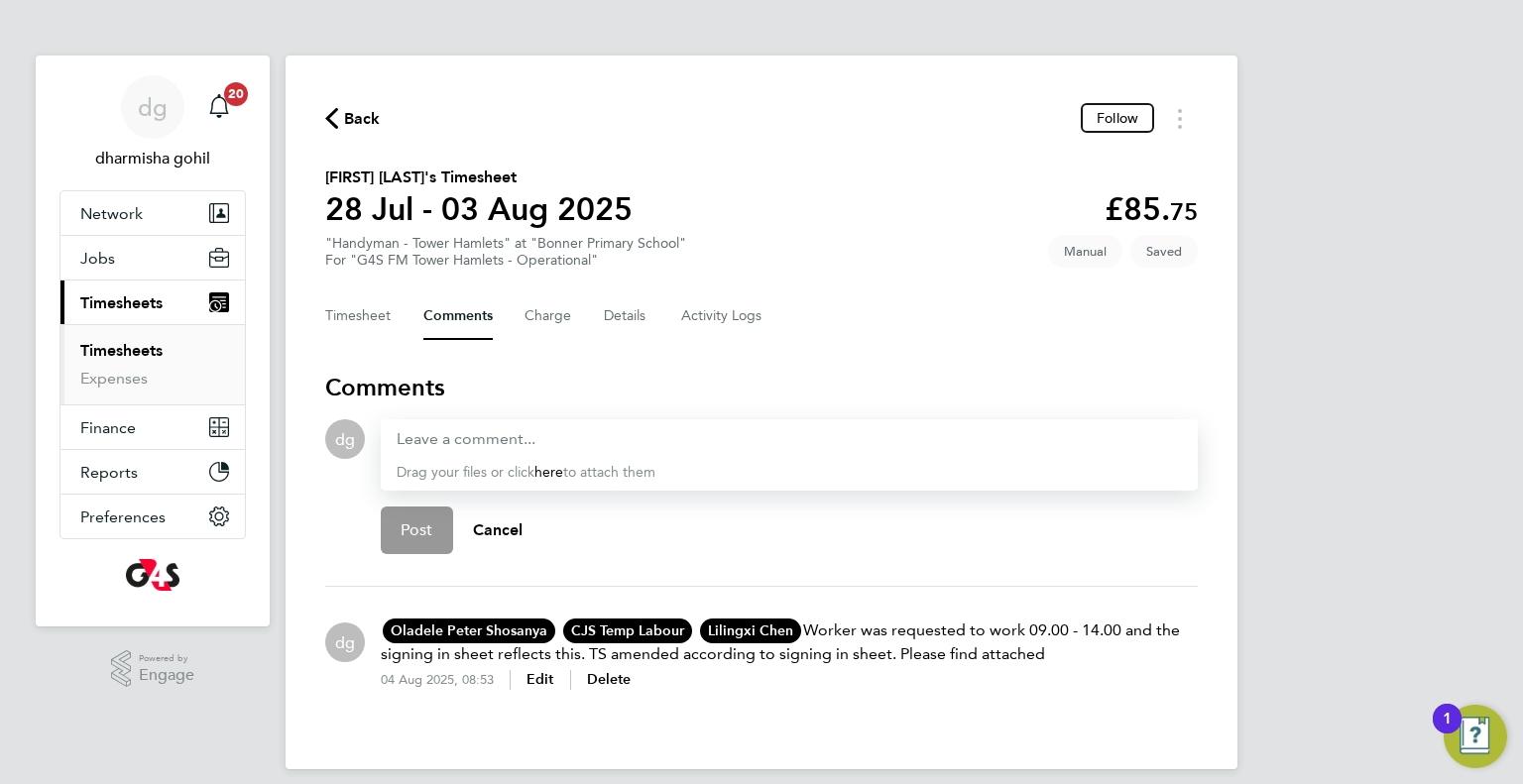 click on "[FIRST] [LAST]  OS   [FIRST] [LAST]   Delcom Consultancy Ltd  info@example.com [PHONE]   CJS Temp Labour  CL   CJS Temp Labour   G4S Facilities Management (Uk) Limited  cjs.templabour@example.com   [FIRST] [LAST]  LC   [FIRST] [LAST]   G4S Facilities Management (Uk) Limited  lilingxi.chen@example.com  Worker was requested to work 09.00 - 14.00 and the signing in sheet reflects this. TS amended according to signing in sheet. Please find attached  04 Aug 2025, 08:53   Edit   Delete" 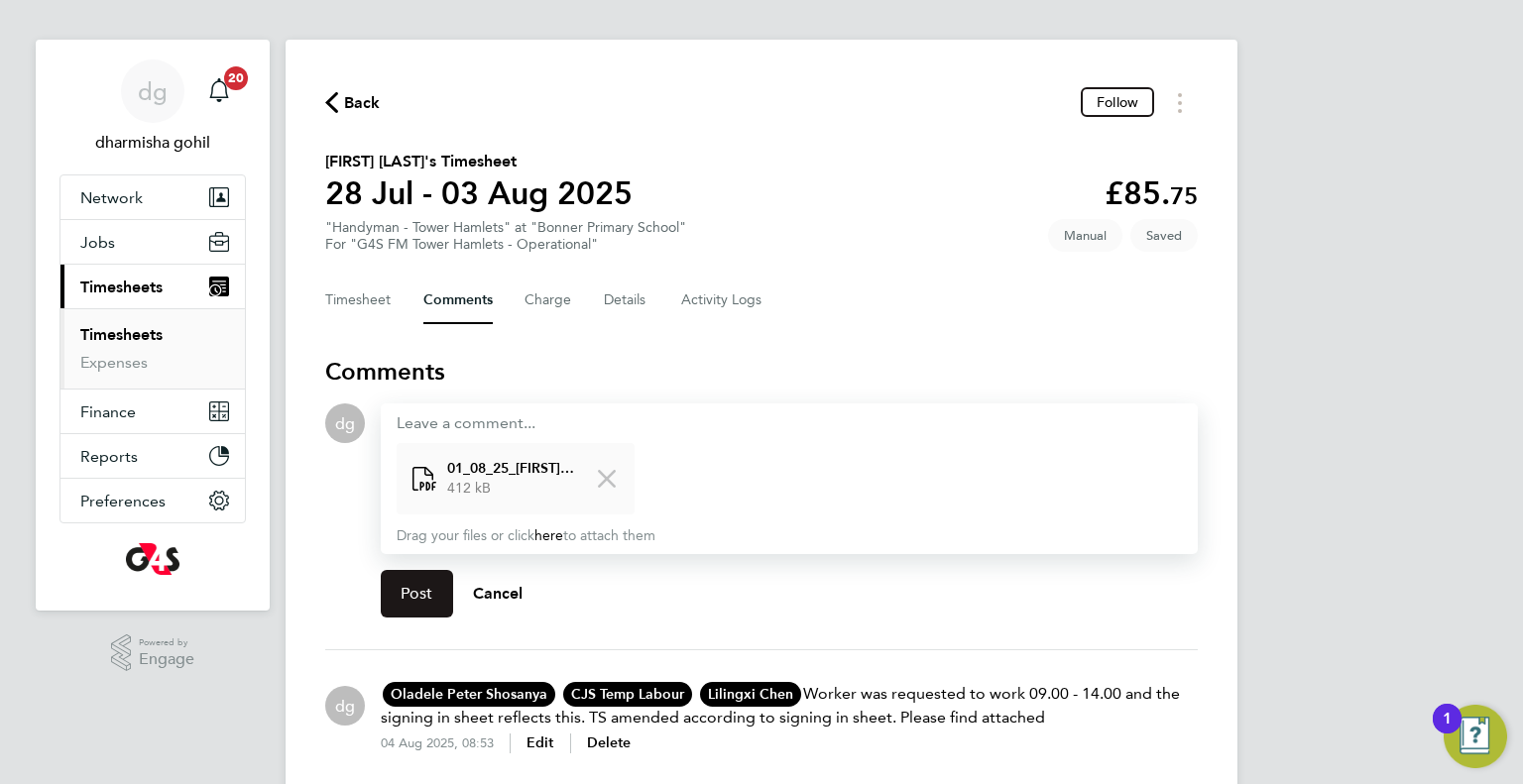 click on "Post" 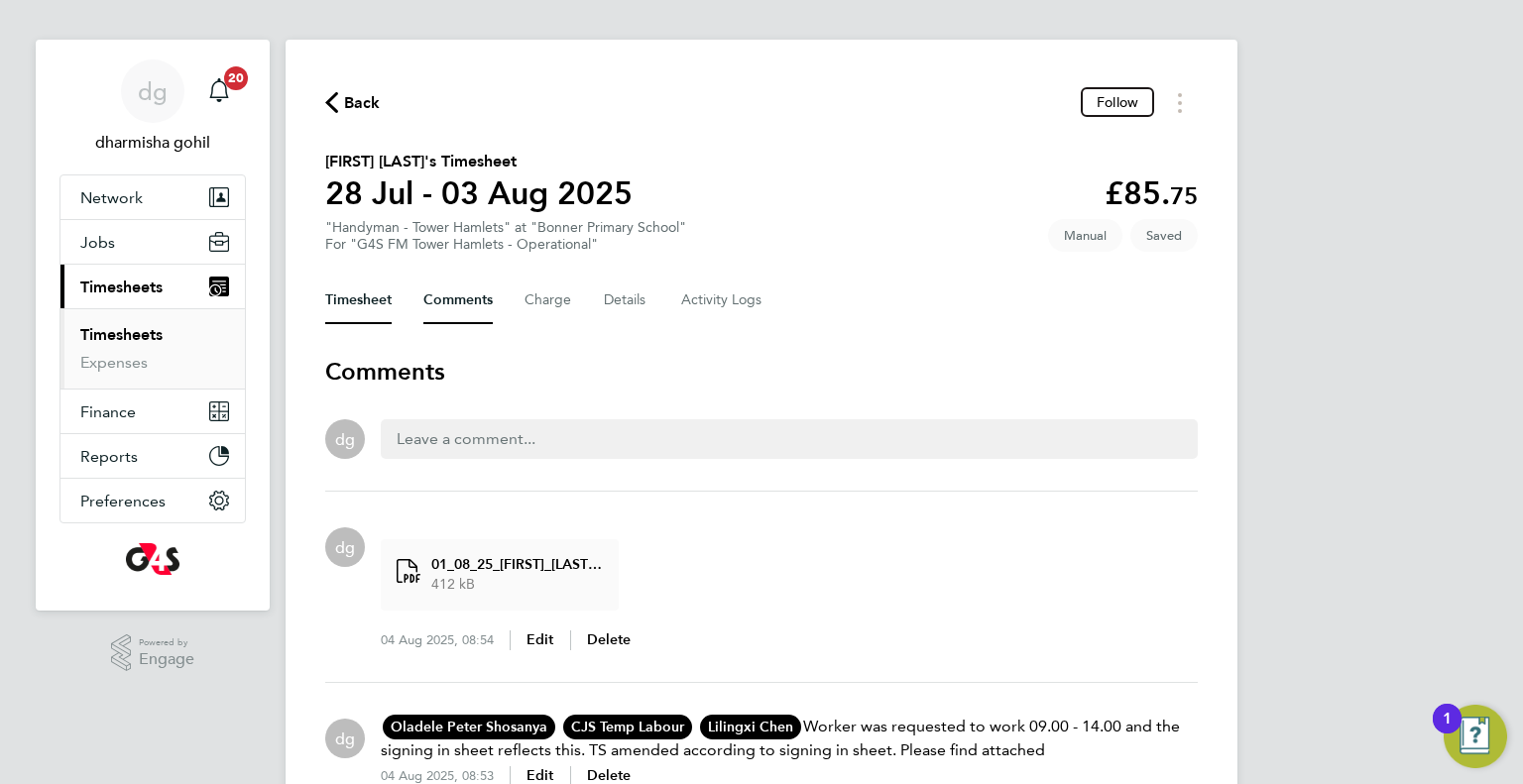 click on "Timesheet" at bounding box center [358, 300] 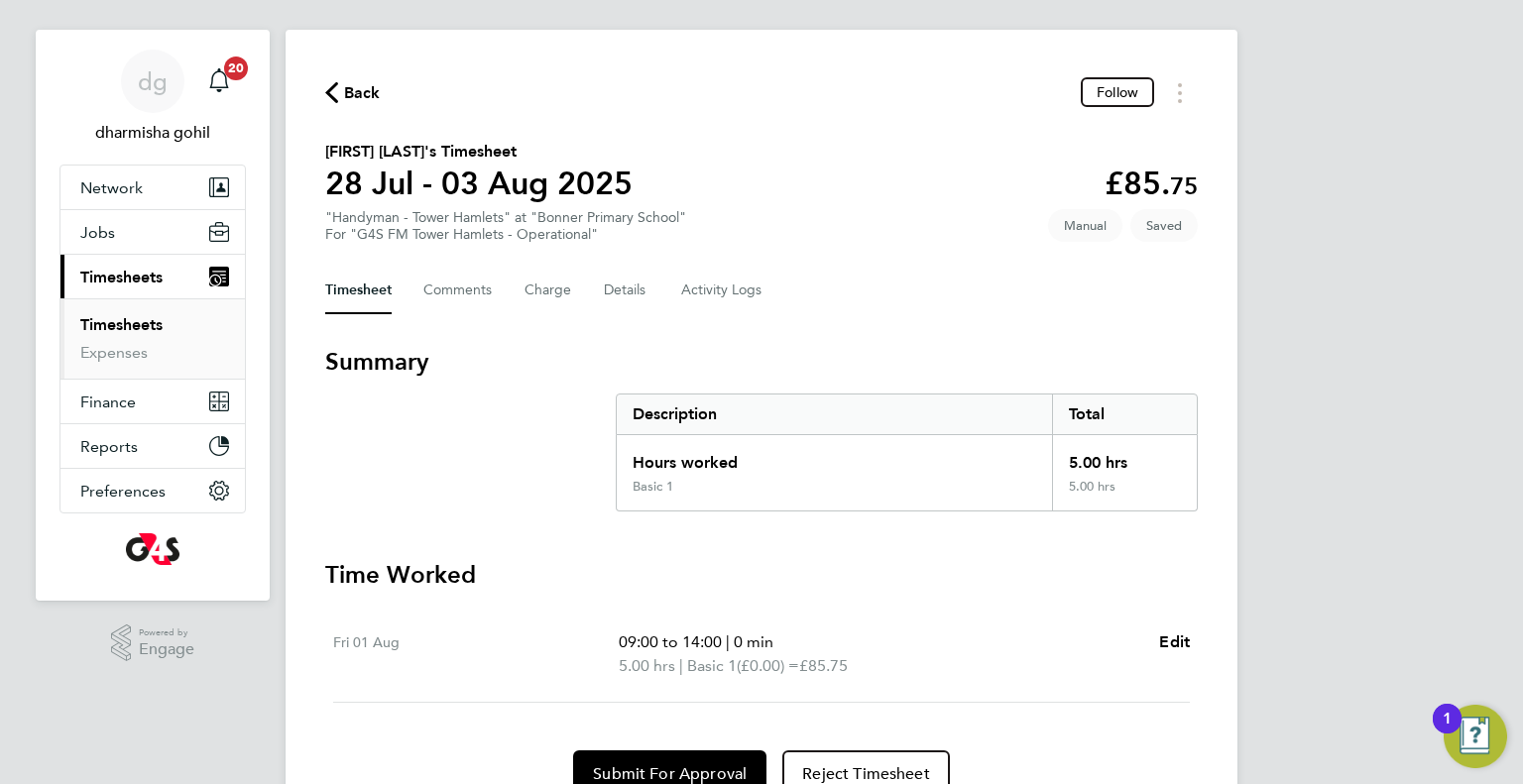 scroll, scrollTop: 116, scrollLeft: 0, axis: vertical 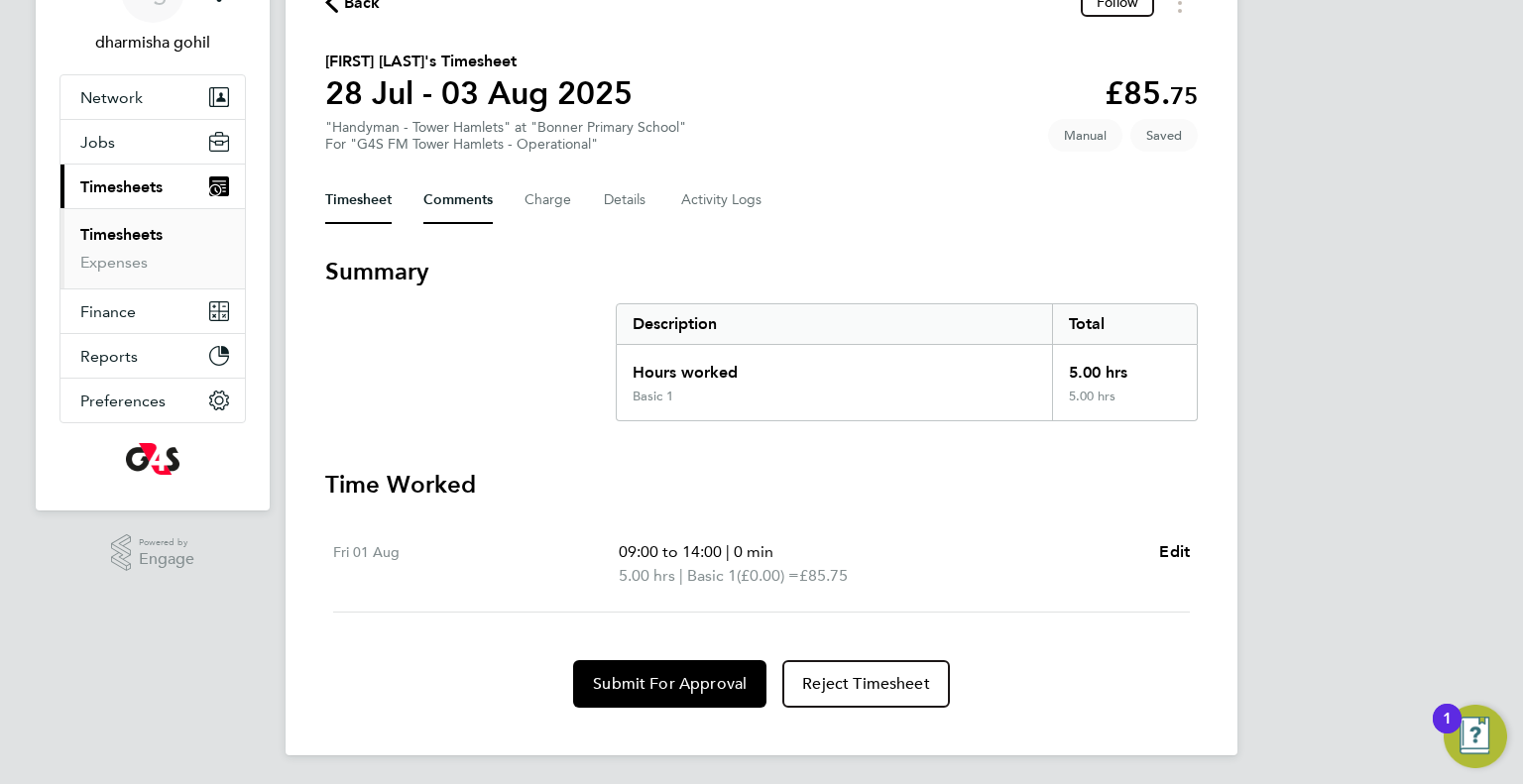 click on "Comments" at bounding box center [458, 200] 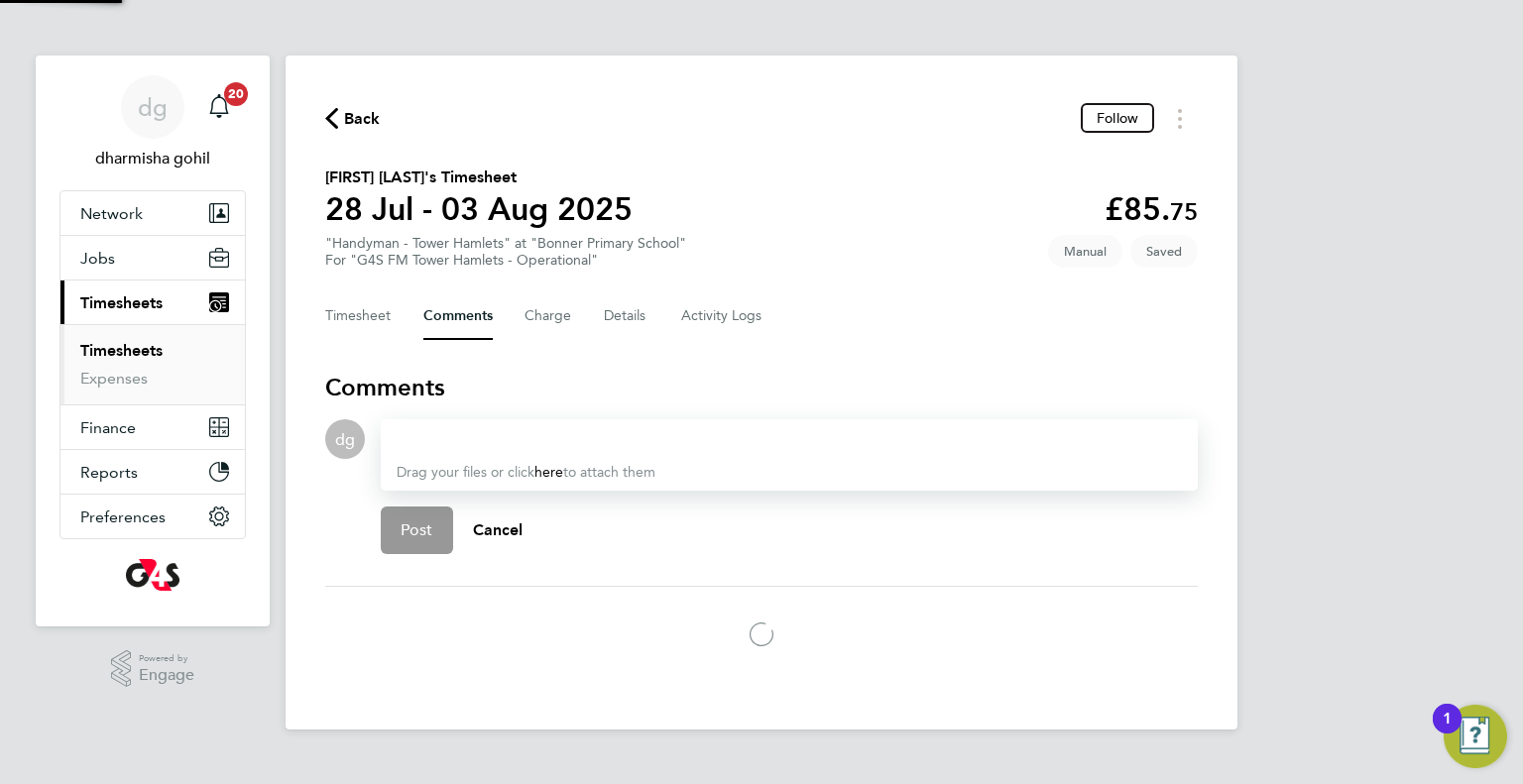 scroll, scrollTop: 0, scrollLeft: 0, axis: both 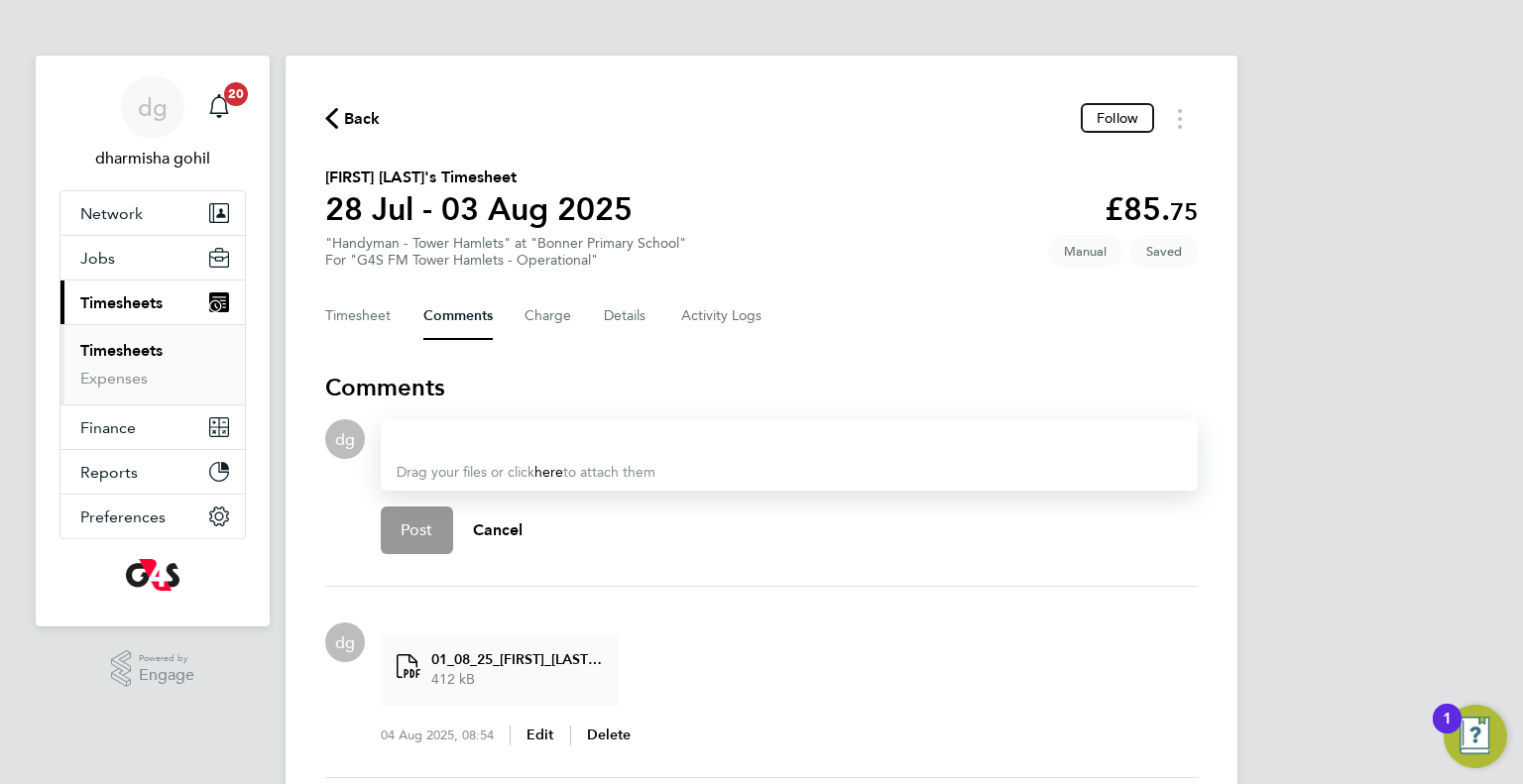 click on "Timesheet   Comments   Charge   Details   Activity Logs" 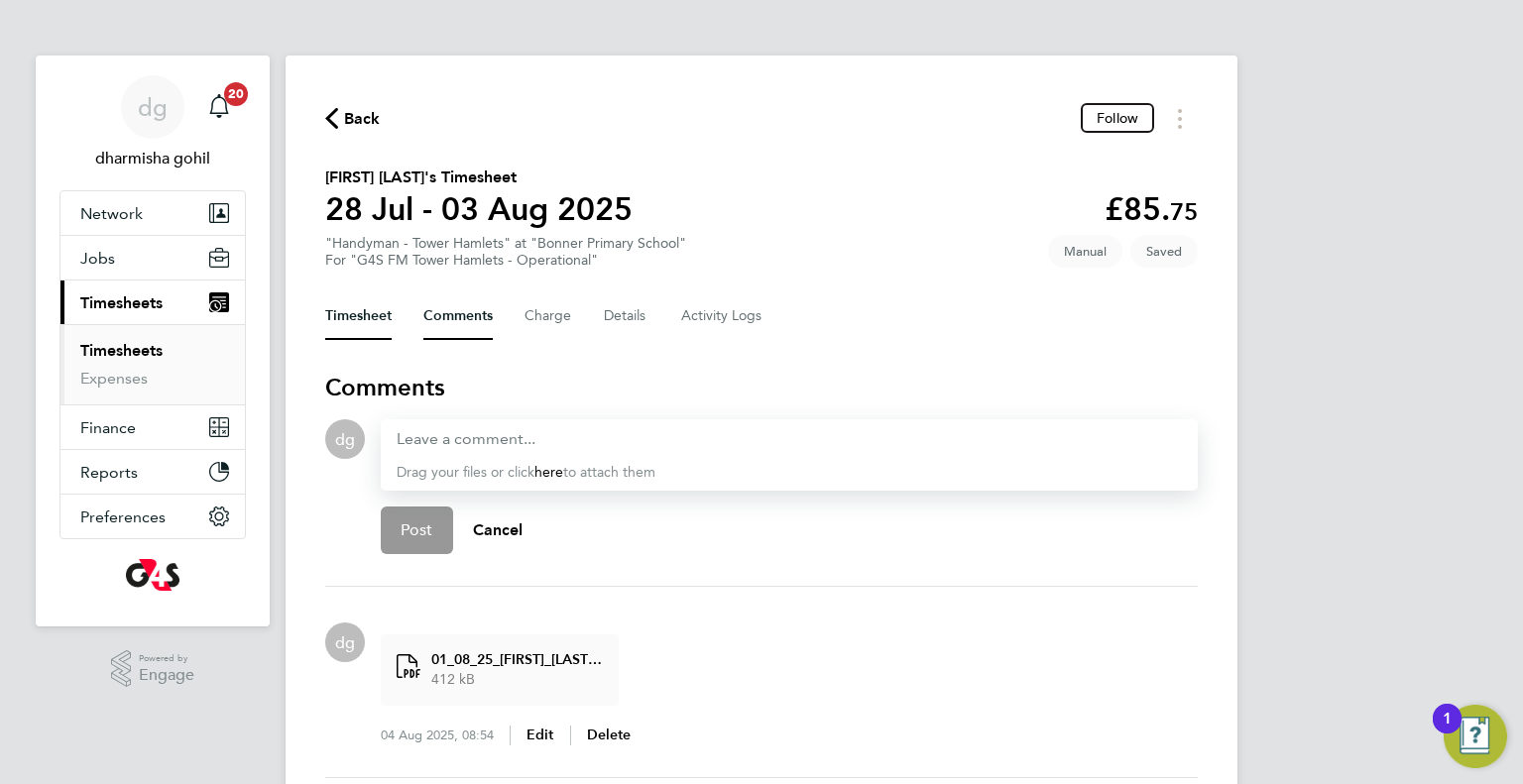 click on "Timesheet" at bounding box center (358, 316) 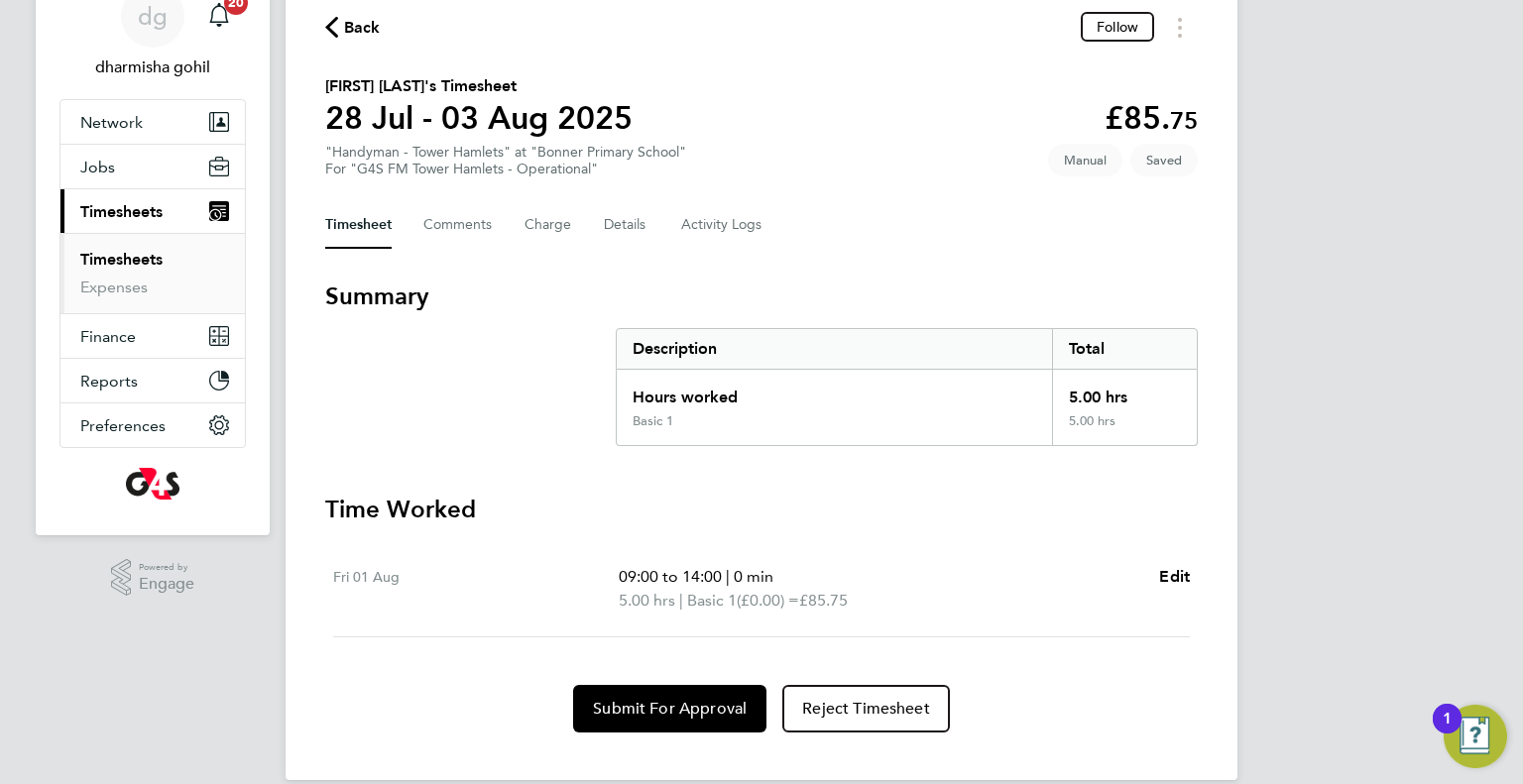scroll, scrollTop: 116, scrollLeft: 0, axis: vertical 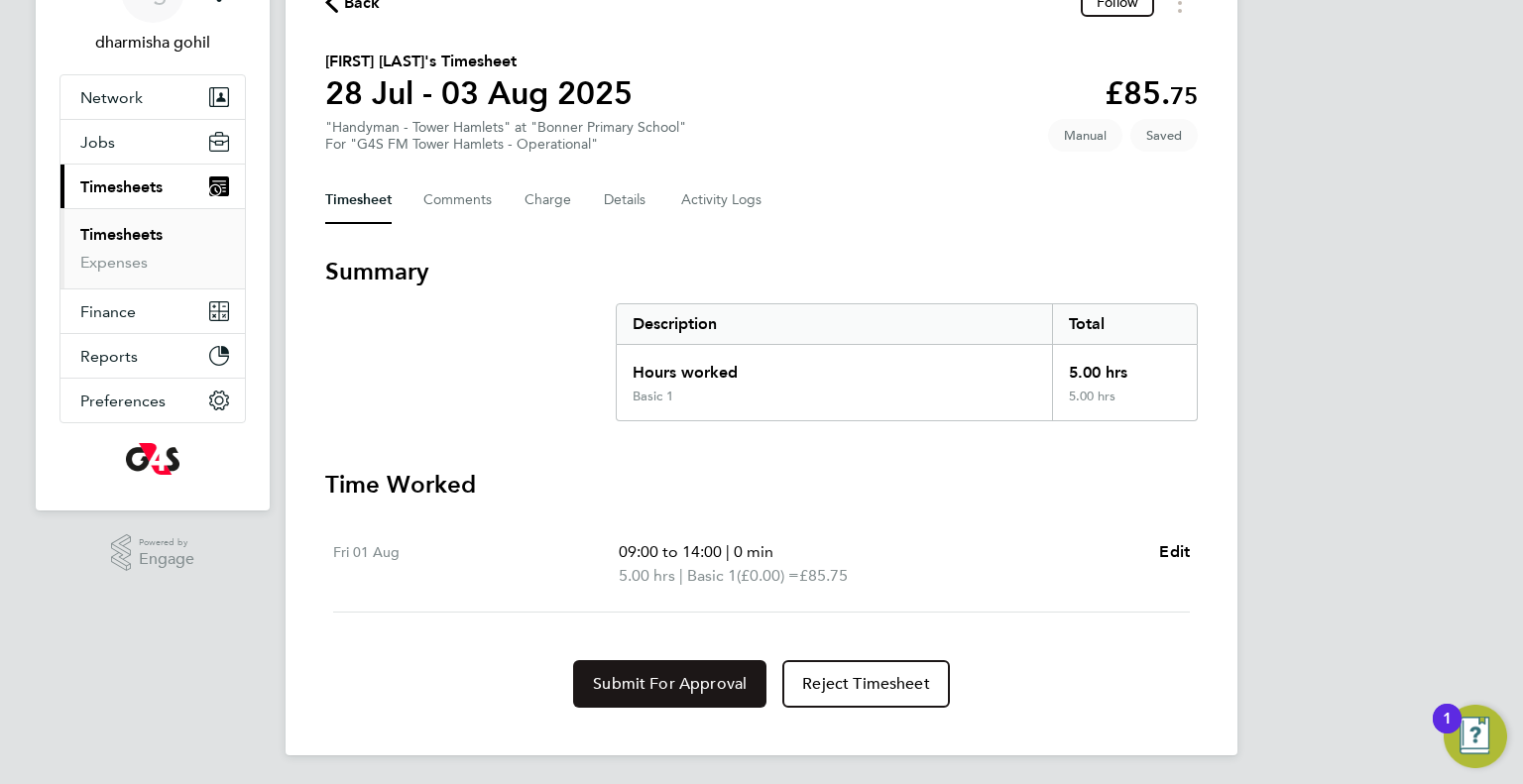 click on "Submit For Approval" 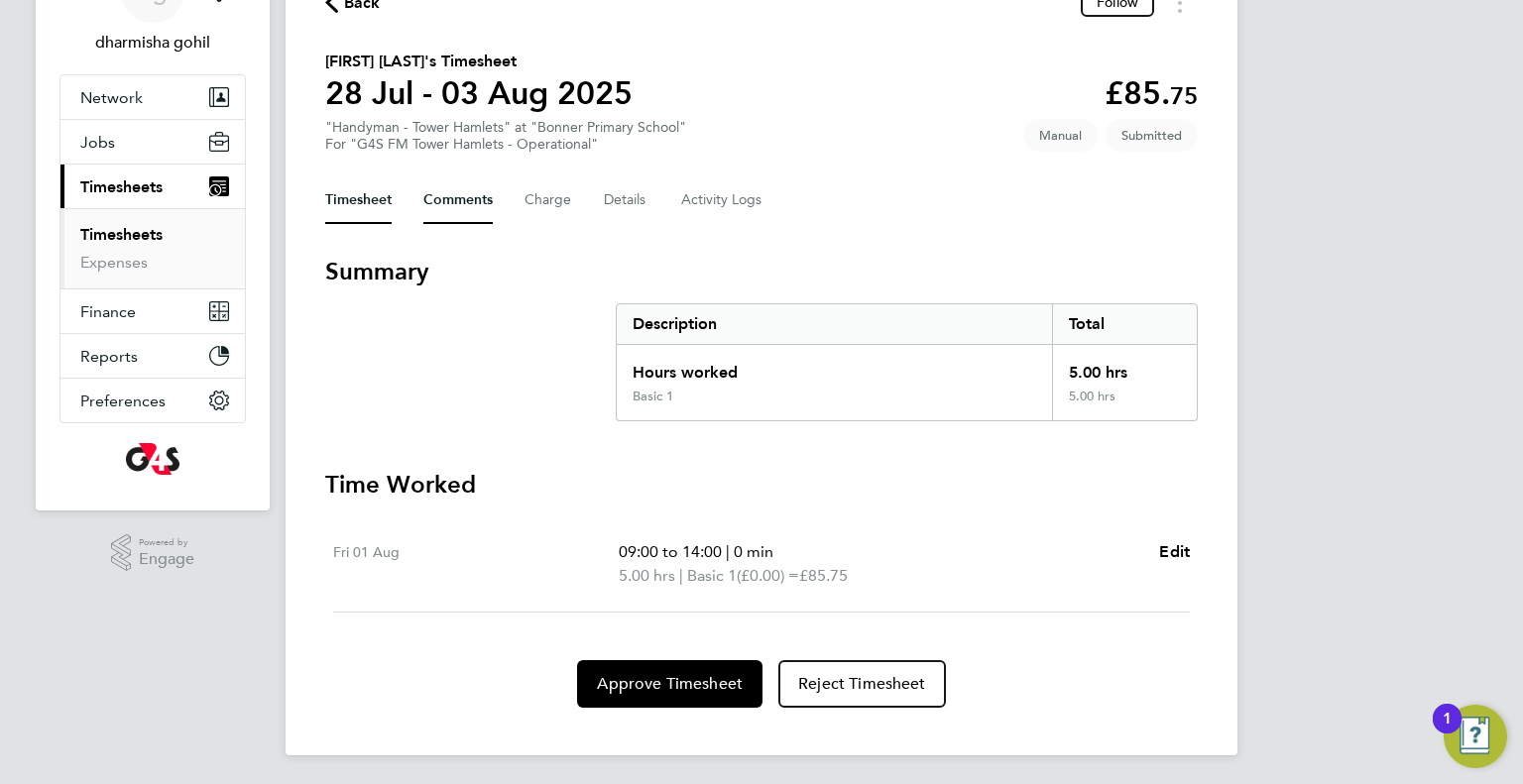 click on "Comments" at bounding box center [458, 200] 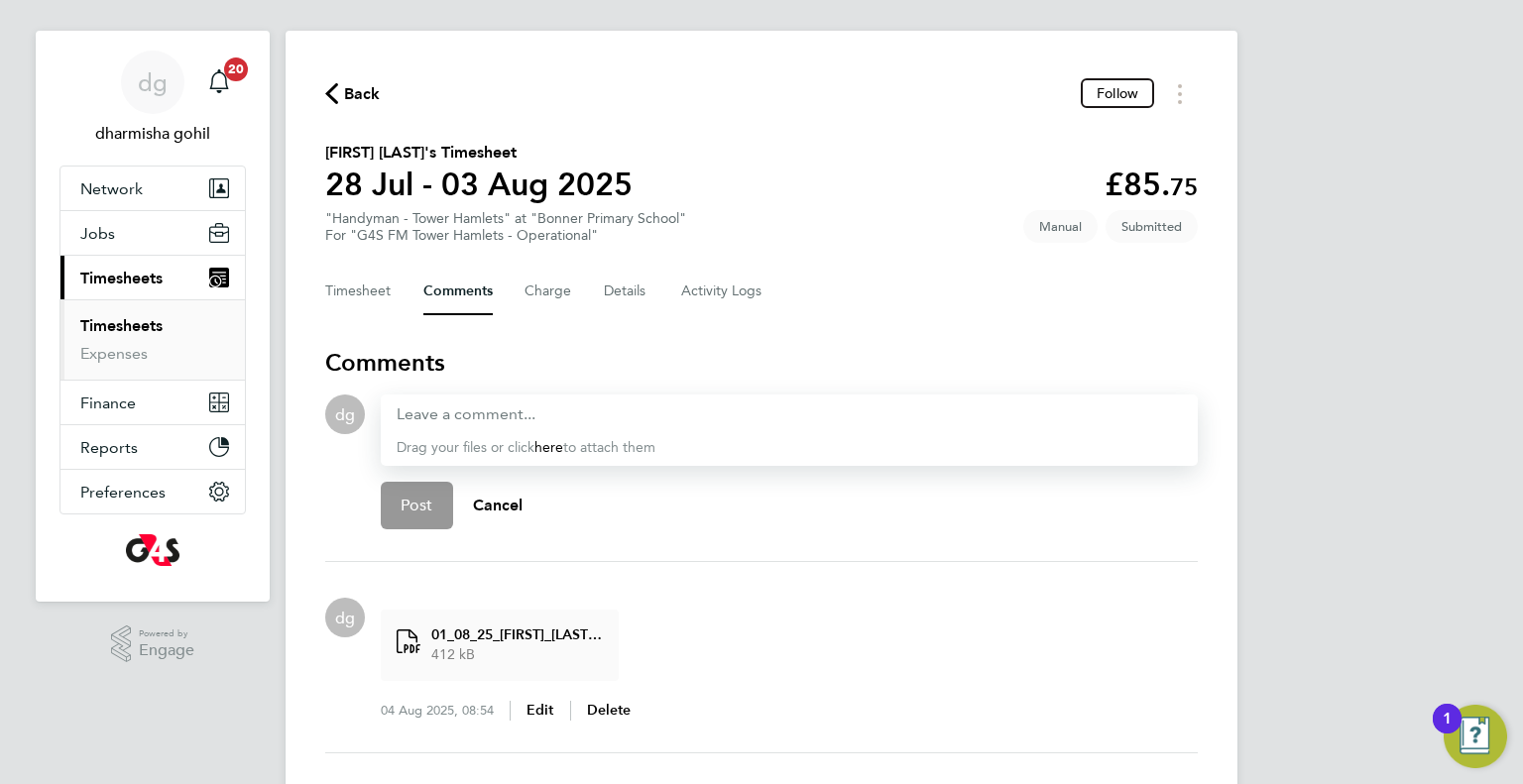 scroll, scrollTop: 0, scrollLeft: 0, axis: both 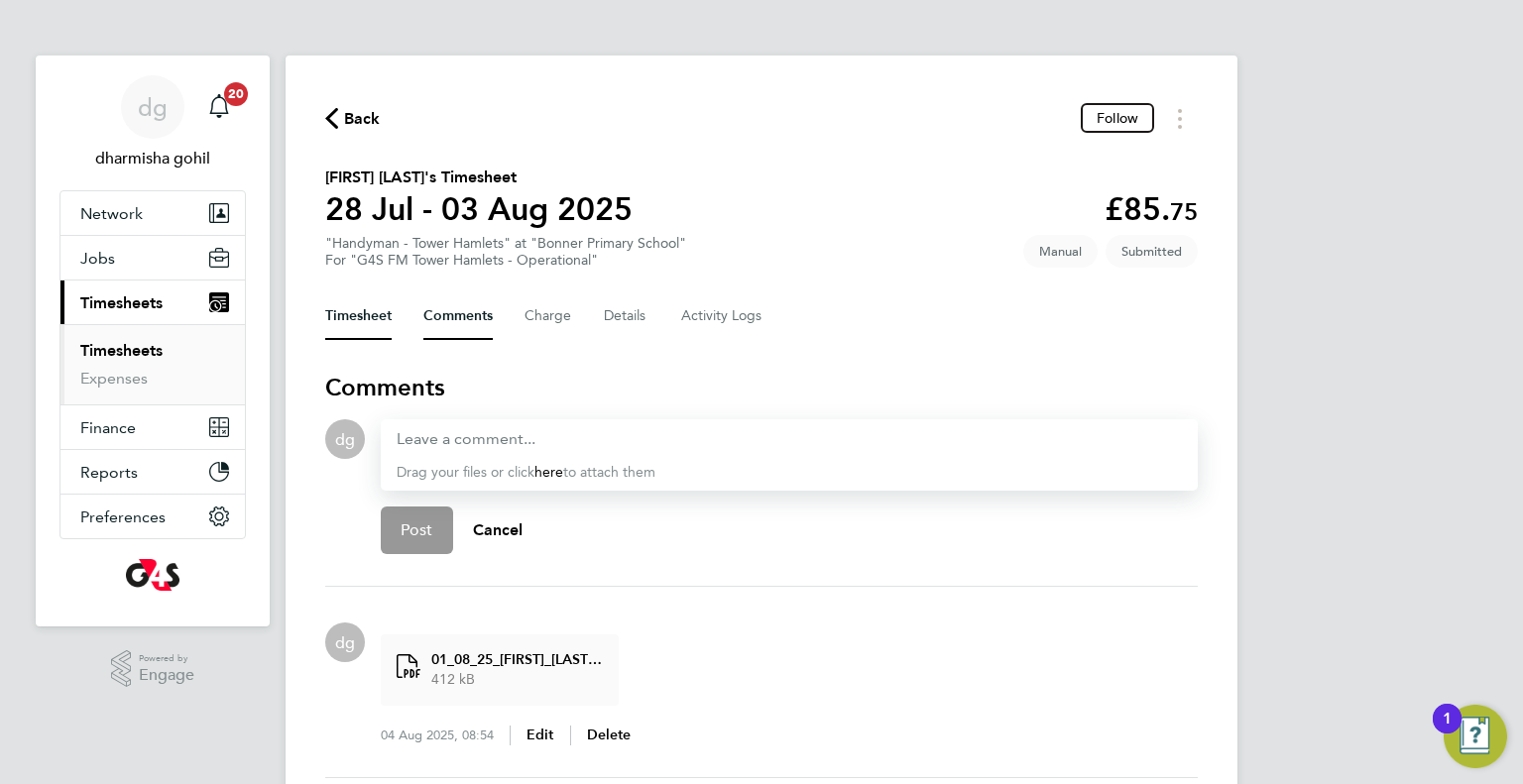click on "Timesheet" at bounding box center (358, 316) 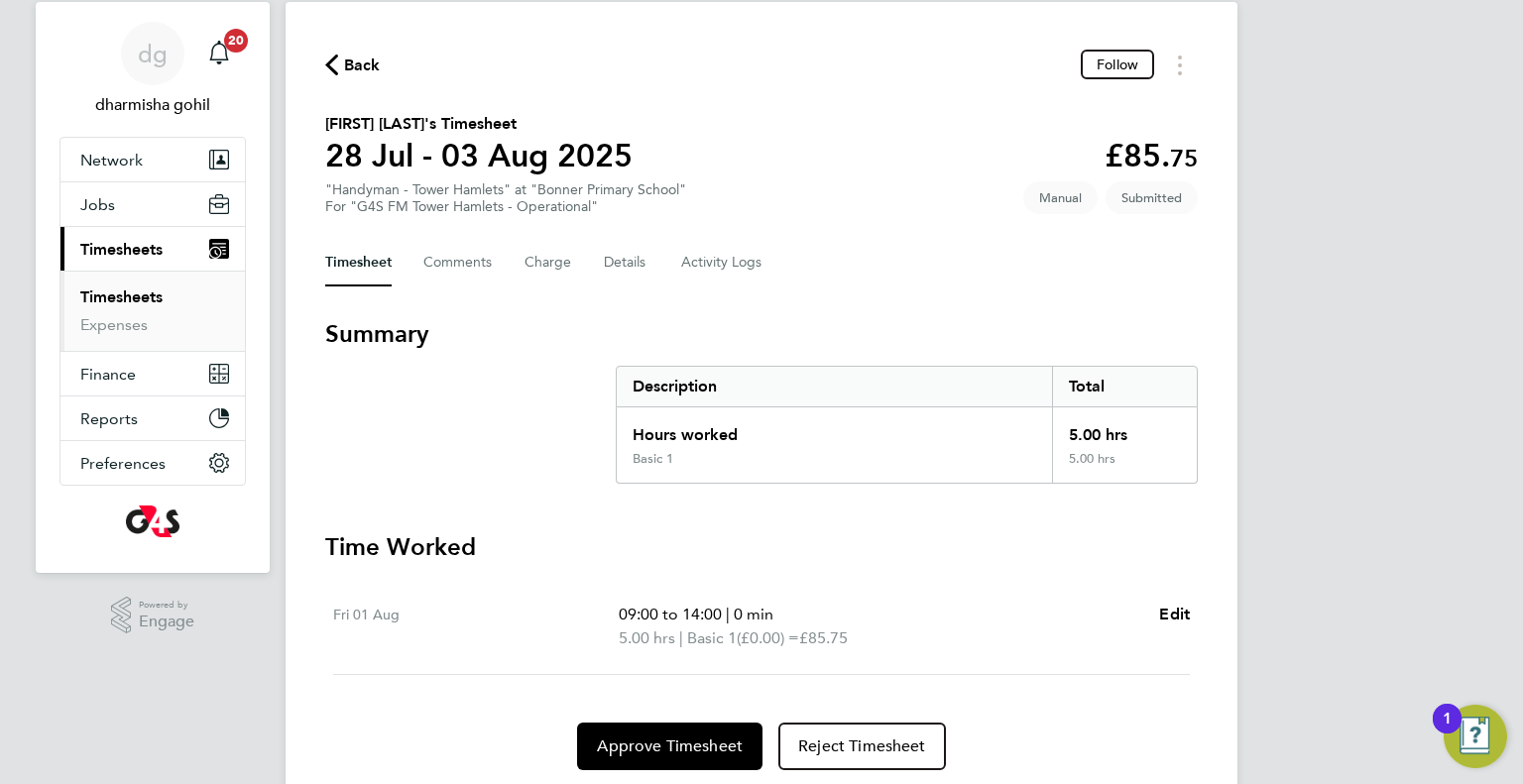 scroll, scrollTop: 116, scrollLeft: 0, axis: vertical 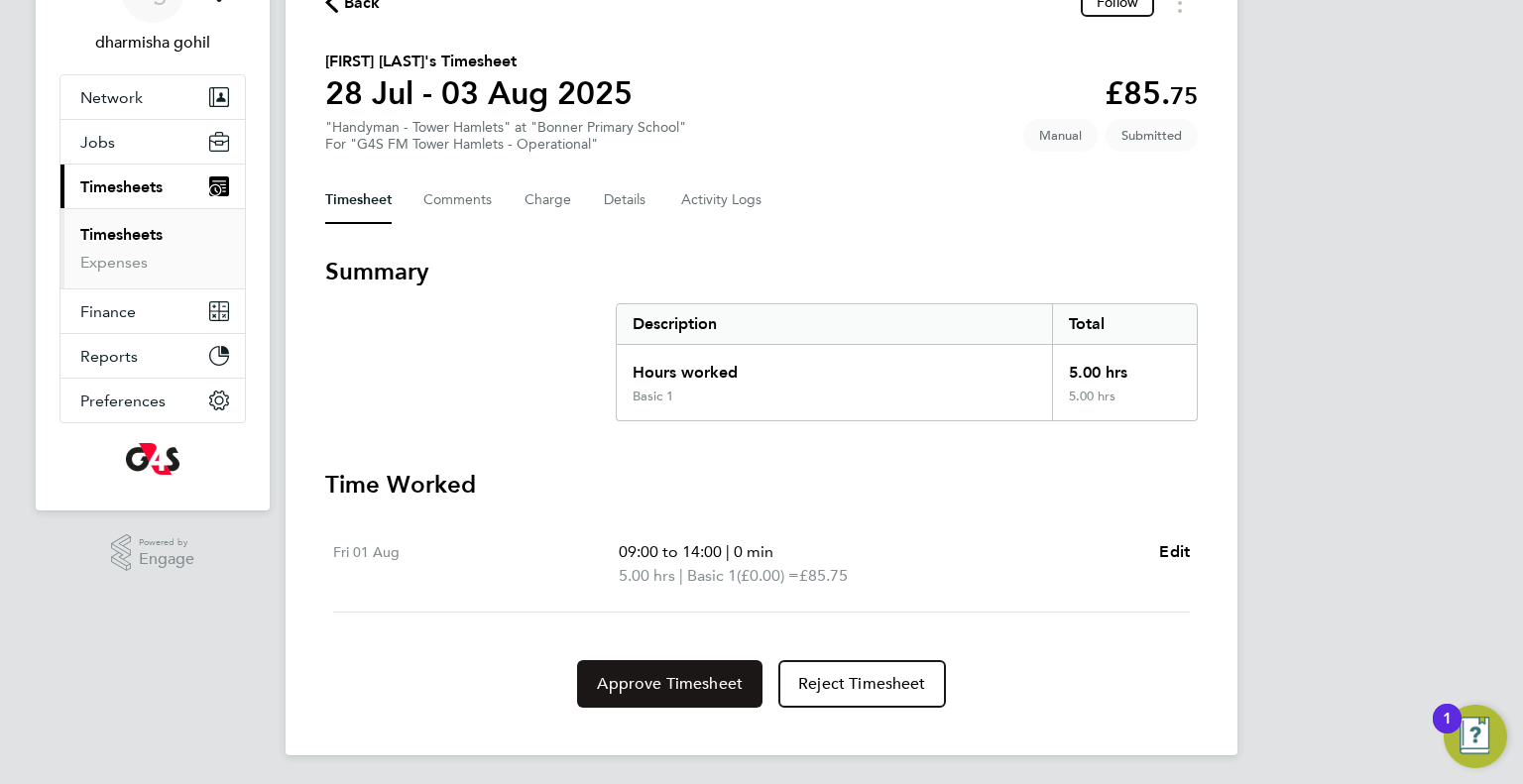 click on "Approve Timesheet" 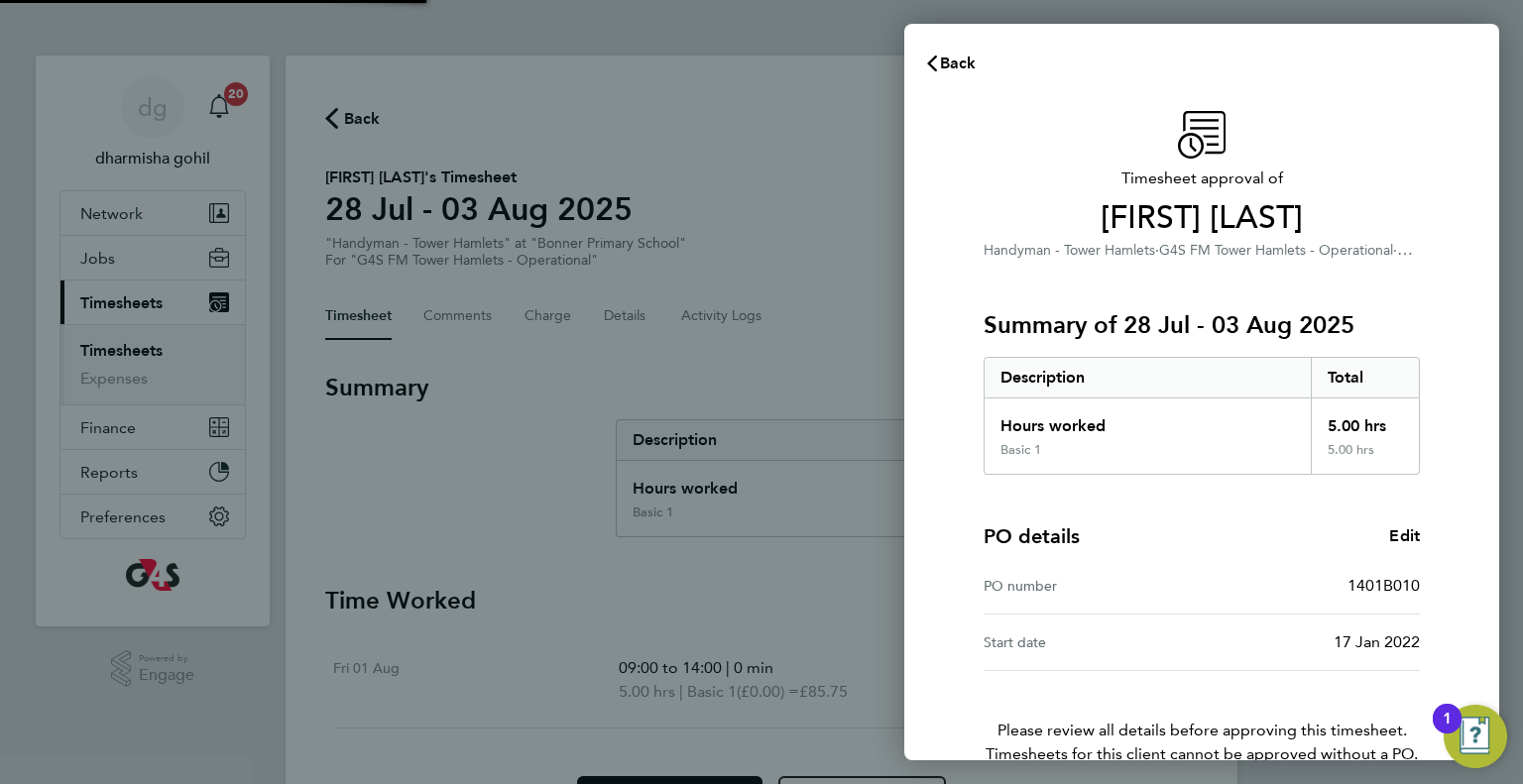 scroll, scrollTop: 0, scrollLeft: 0, axis: both 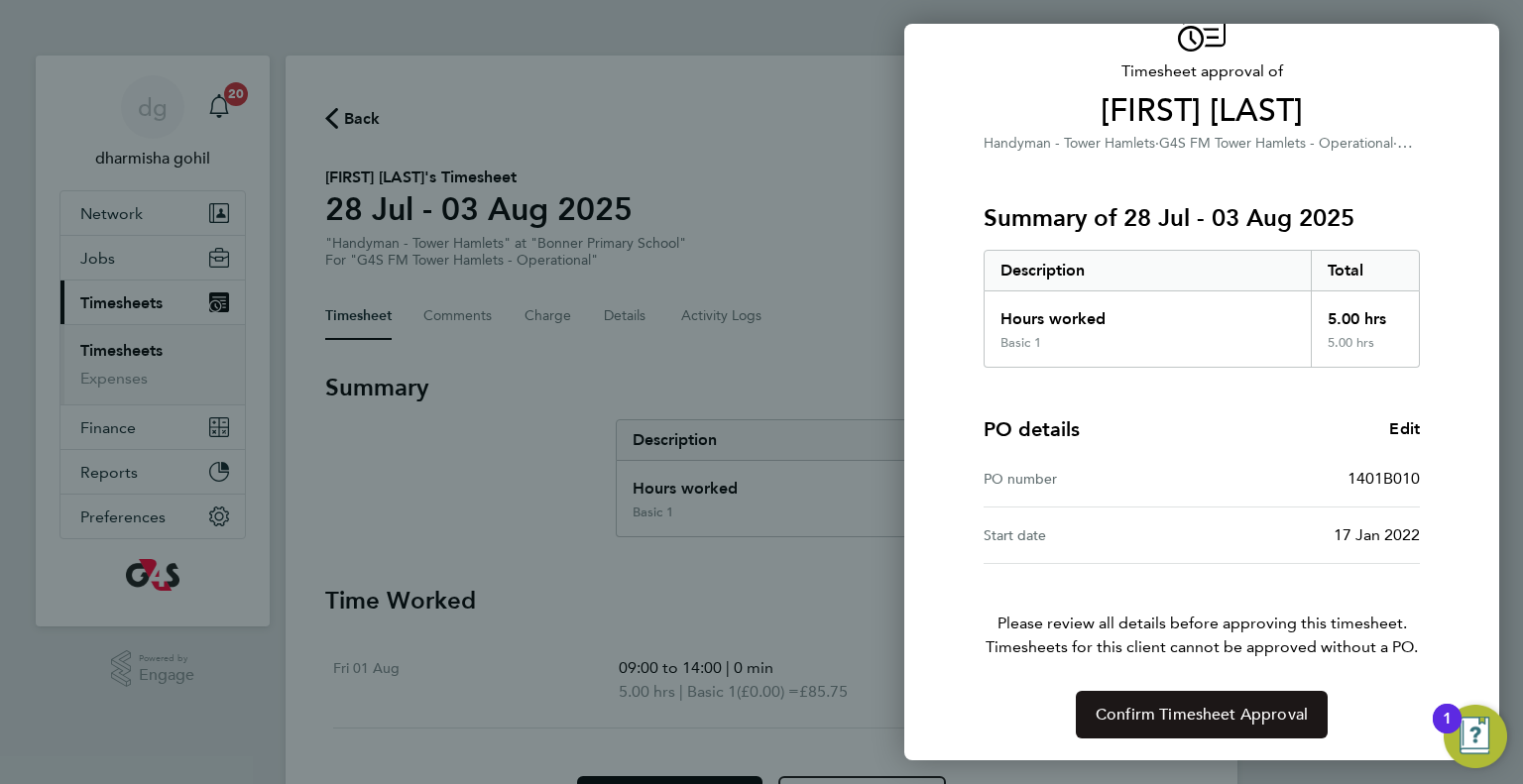 click on "Confirm Timesheet Approval" 